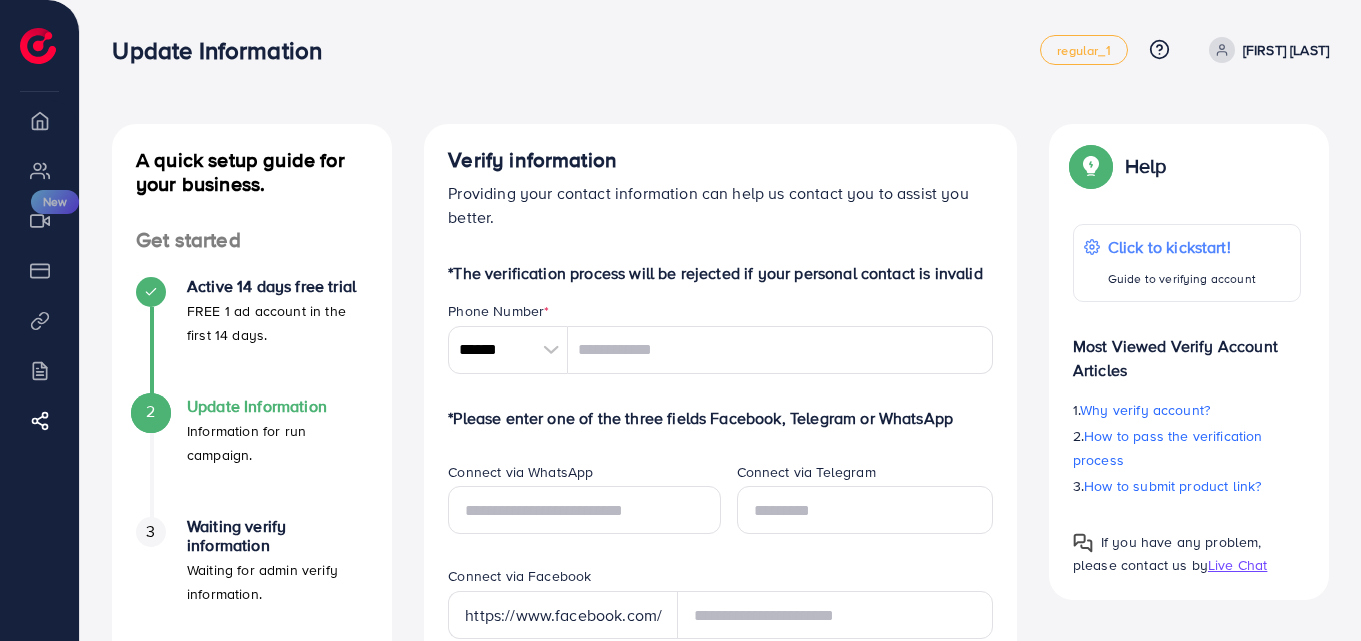 scroll, scrollTop: 0, scrollLeft: 0, axis: both 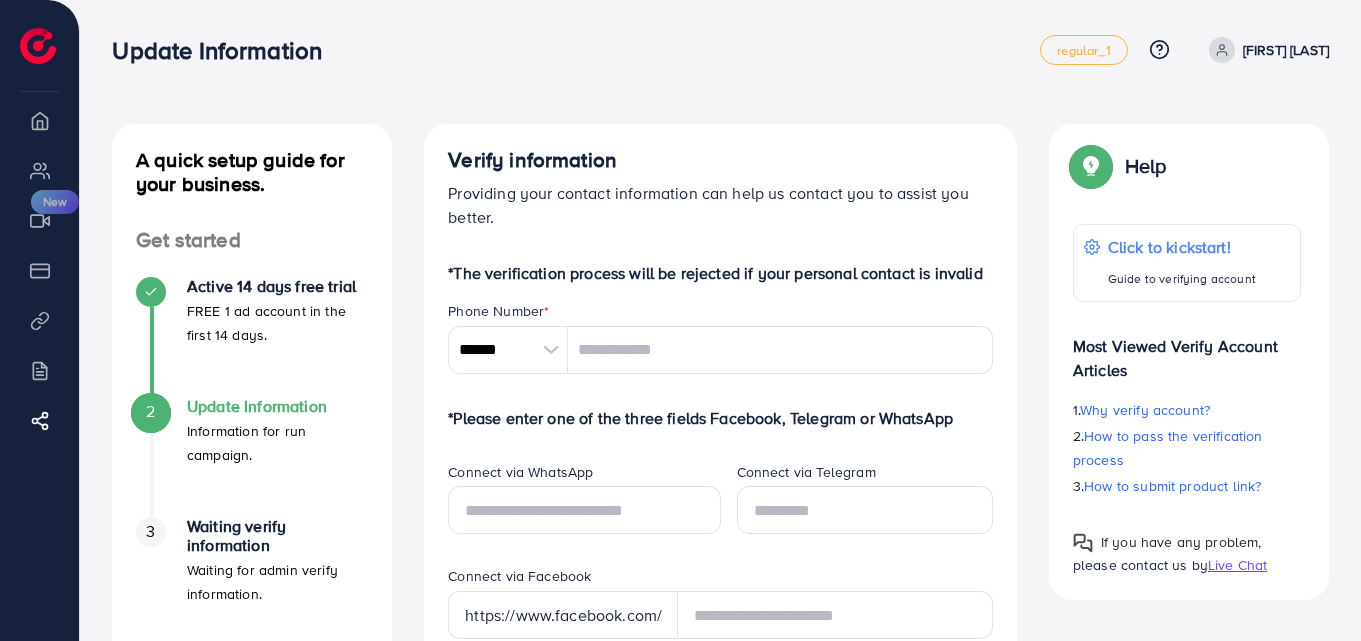 click at bounding box center (550, 350) 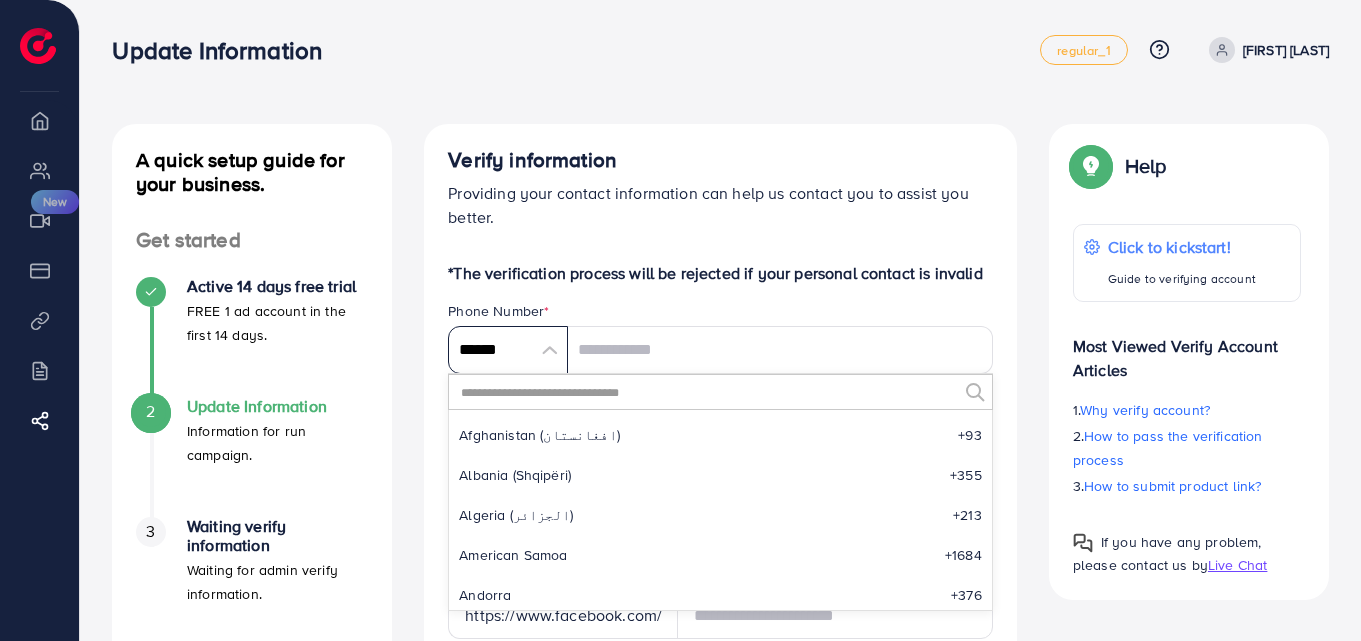 scroll, scrollTop: 9285, scrollLeft: 0, axis: vertical 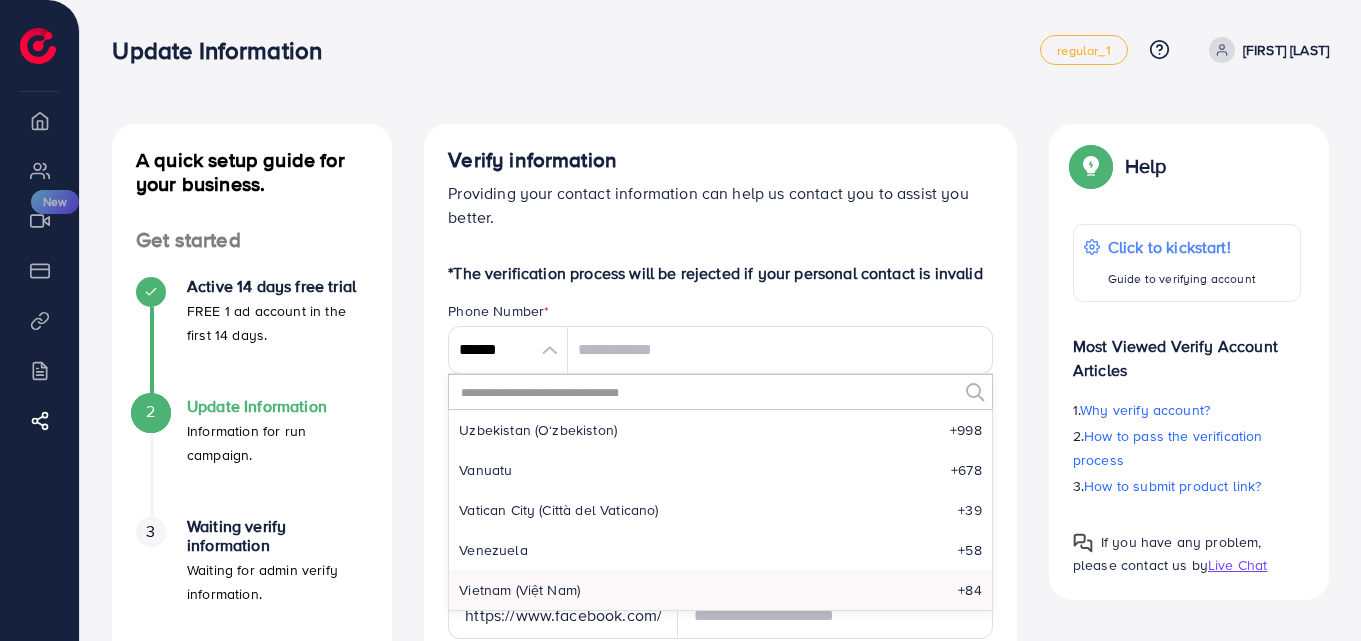 click at bounding box center [708, 392] 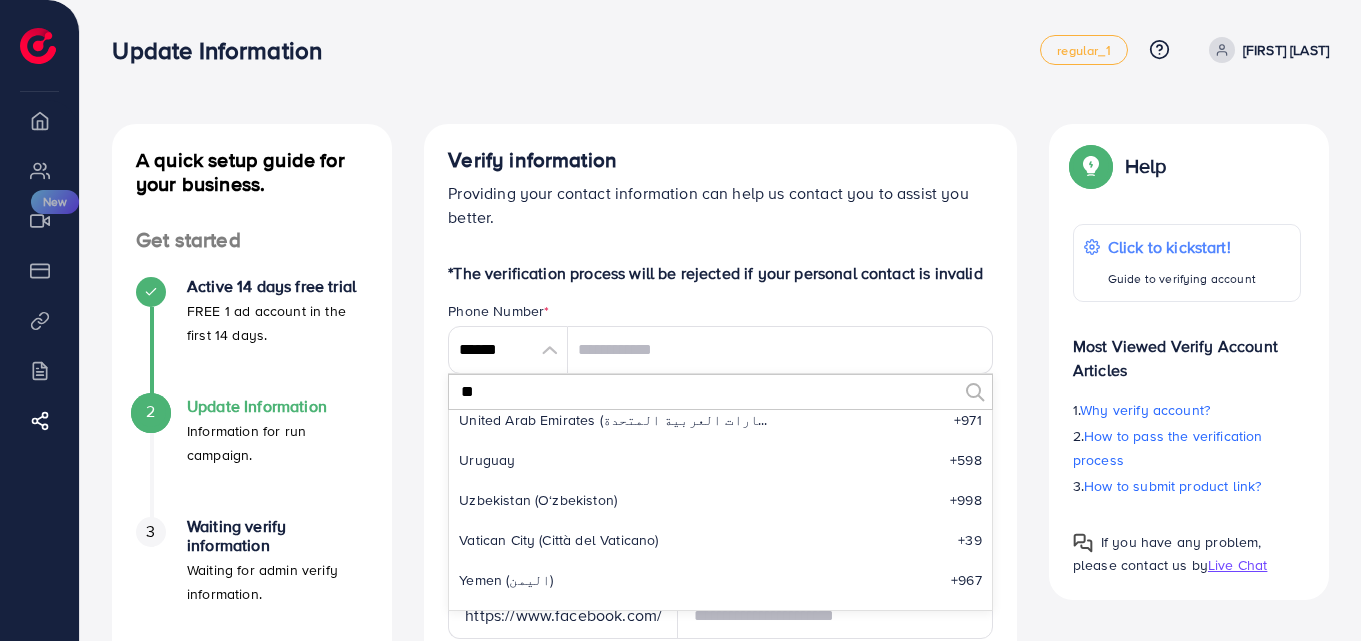 scroll, scrollTop: 0, scrollLeft: 0, axis: both 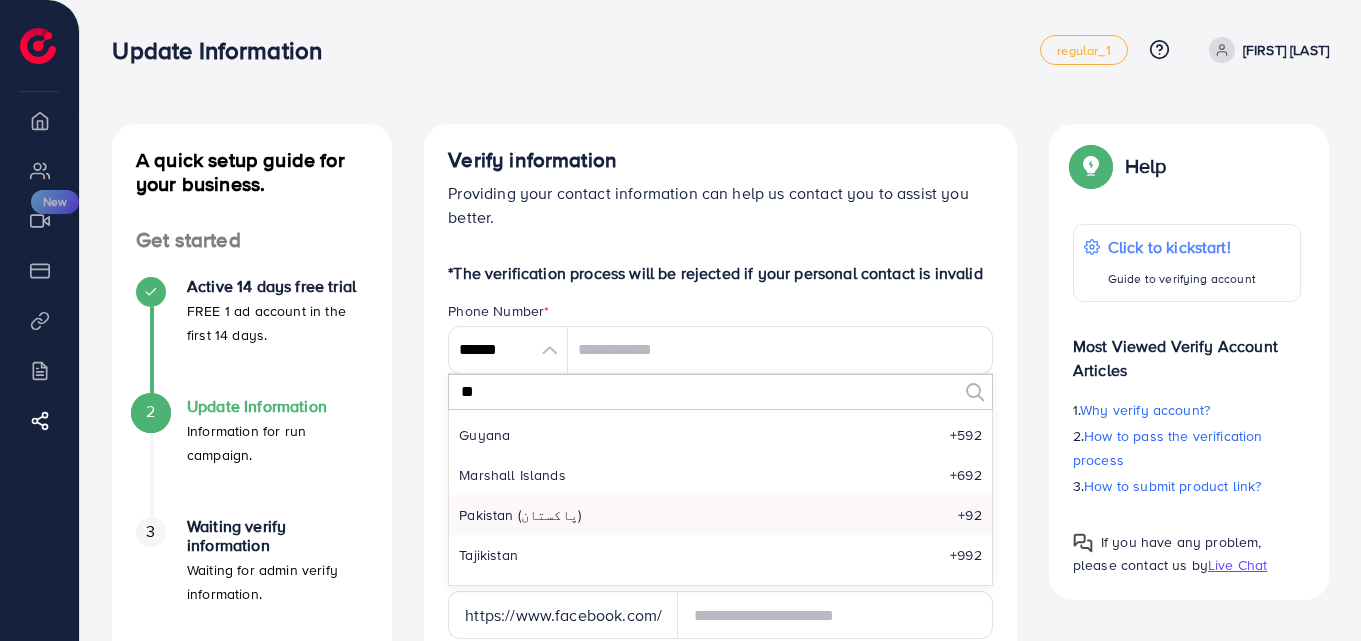 type on "**" 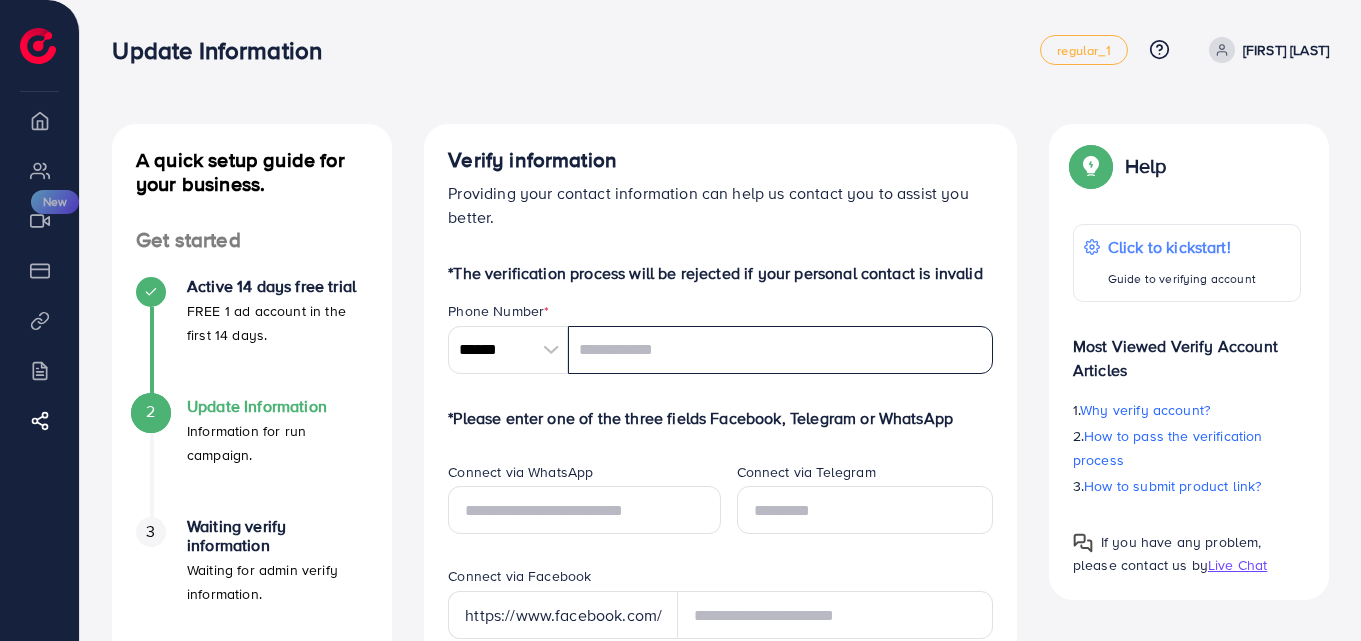 click at bounding box center [780, 350] 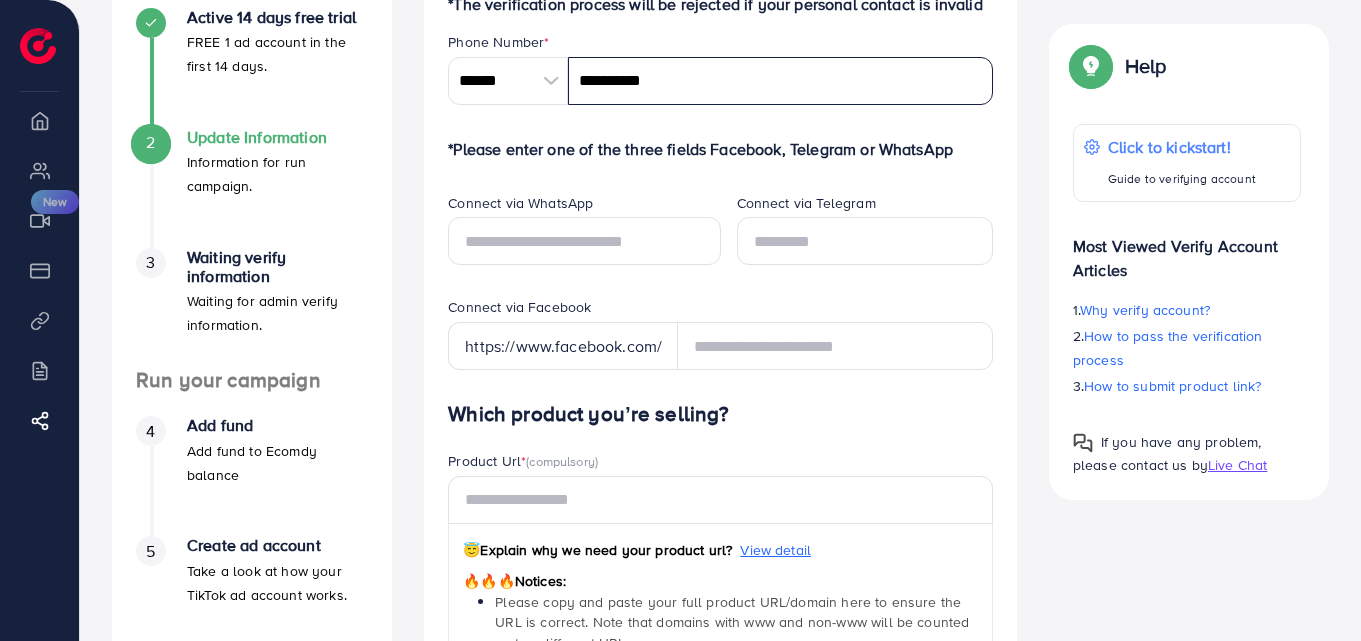 scroll, scrollTop: 400, scrollLeft: 0, axis: vertical 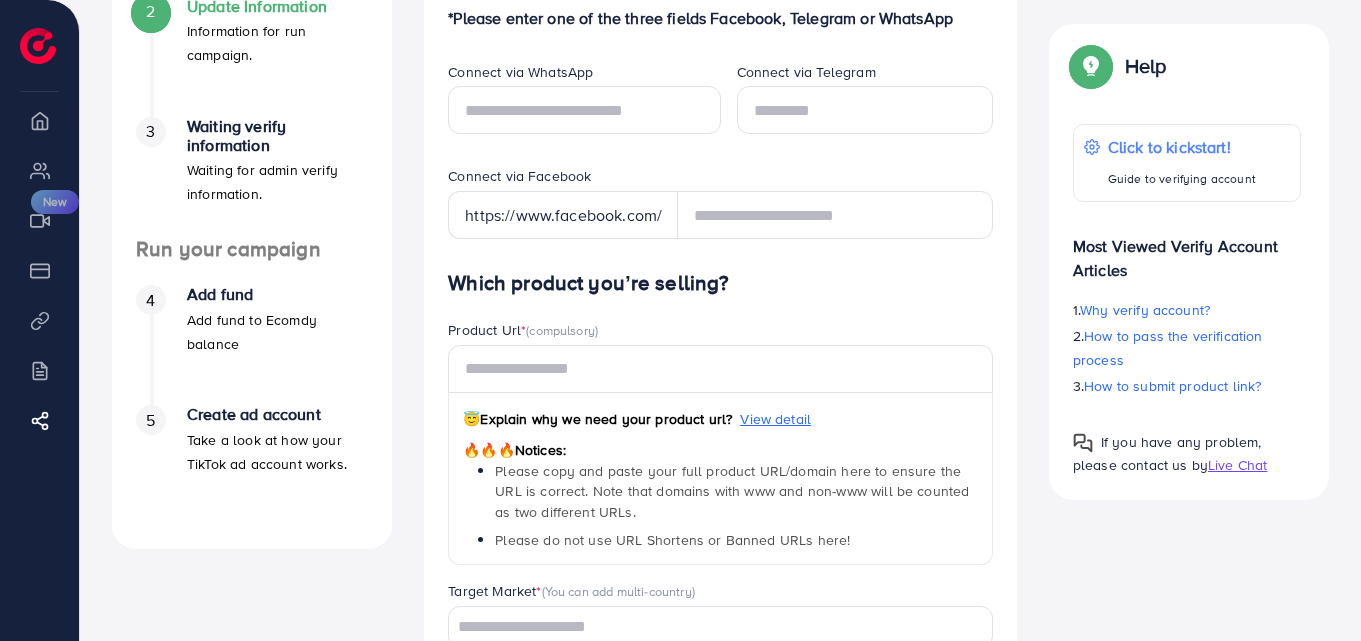type on "**********" 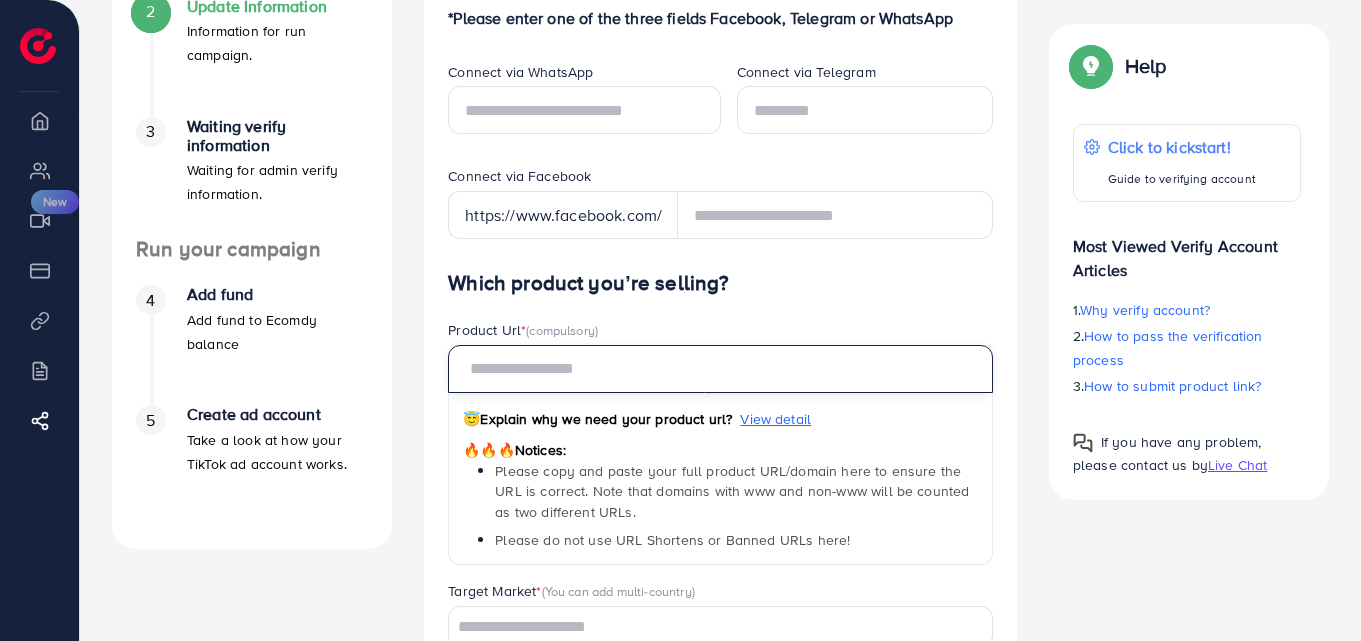 click at bounding box center (720, 369) 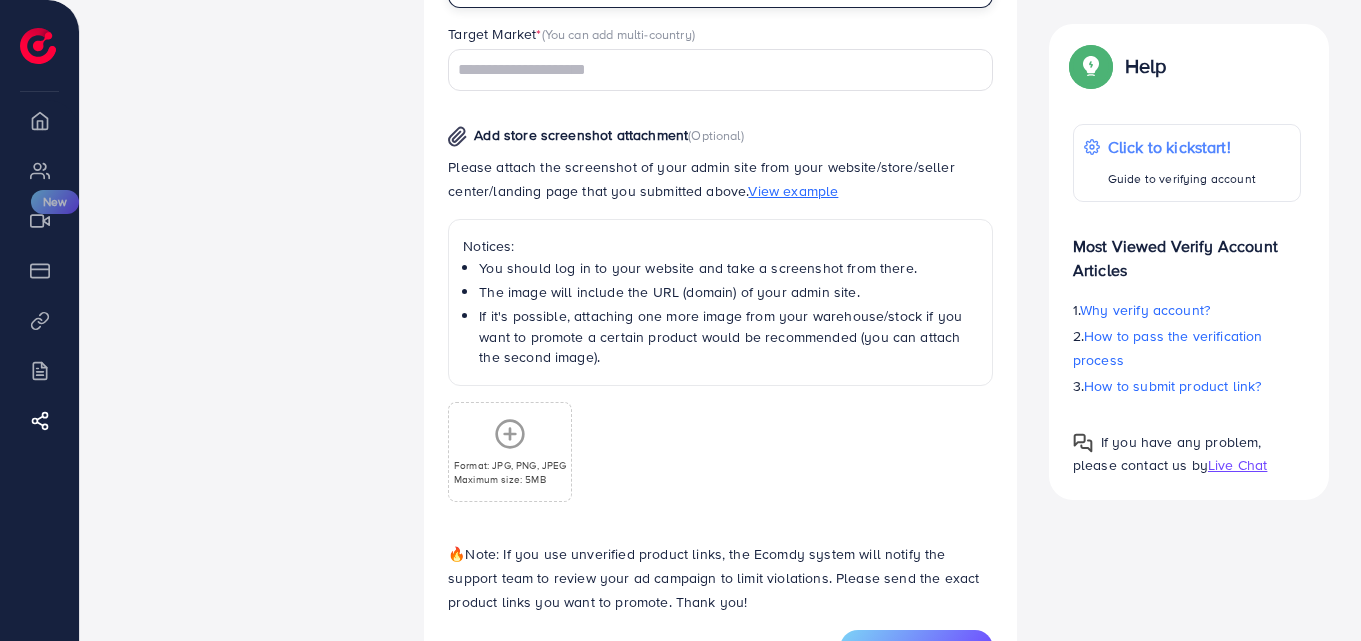 scroll, scrollTop: 1000, scrollLeft: 0, axis: vertical 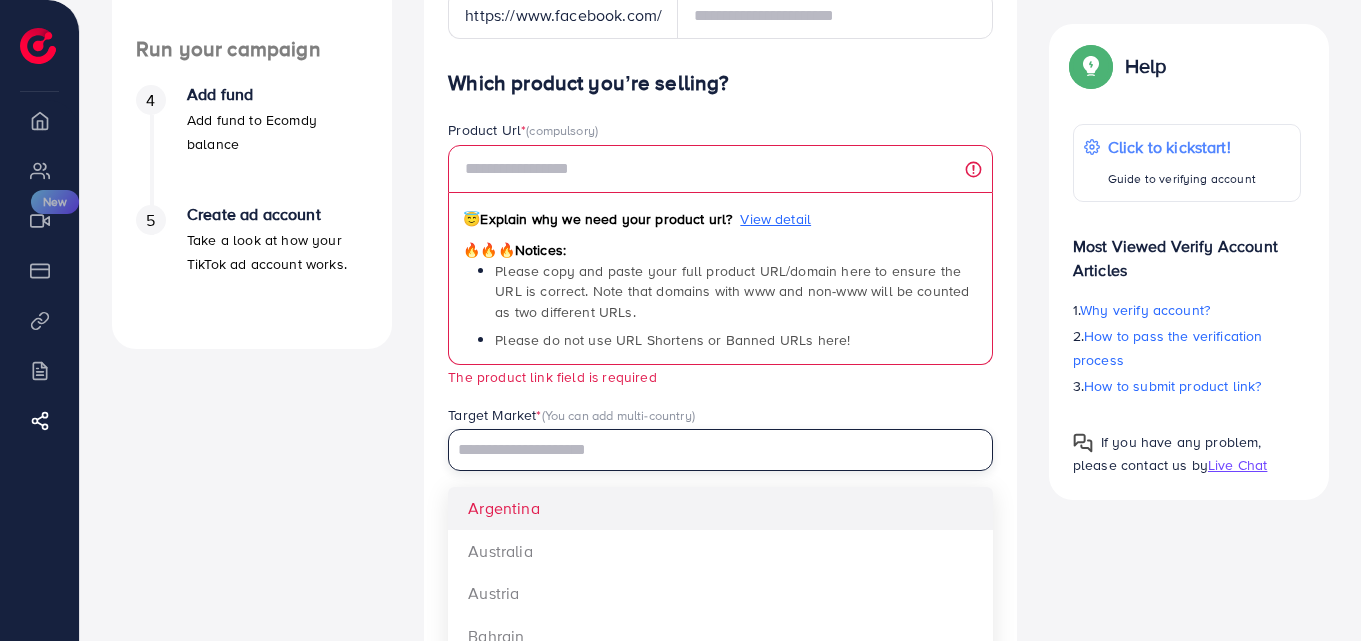 click at bounding box center [709, 450] 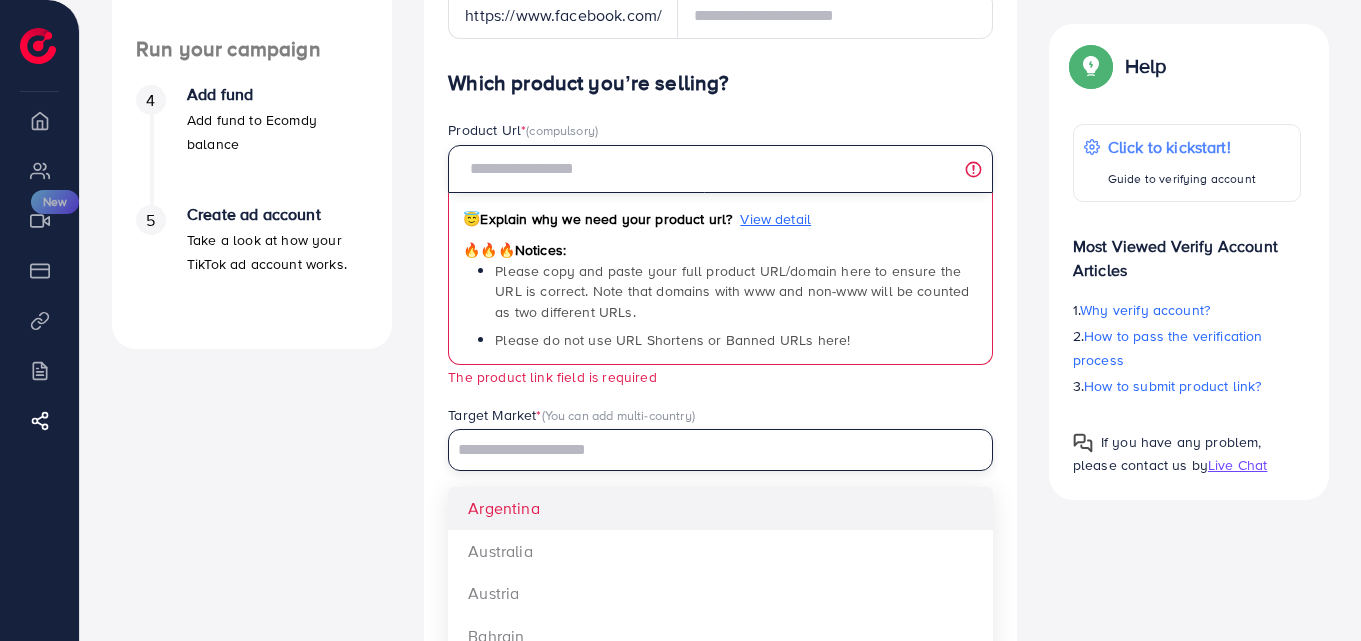 click at bounding box center [720, 169] 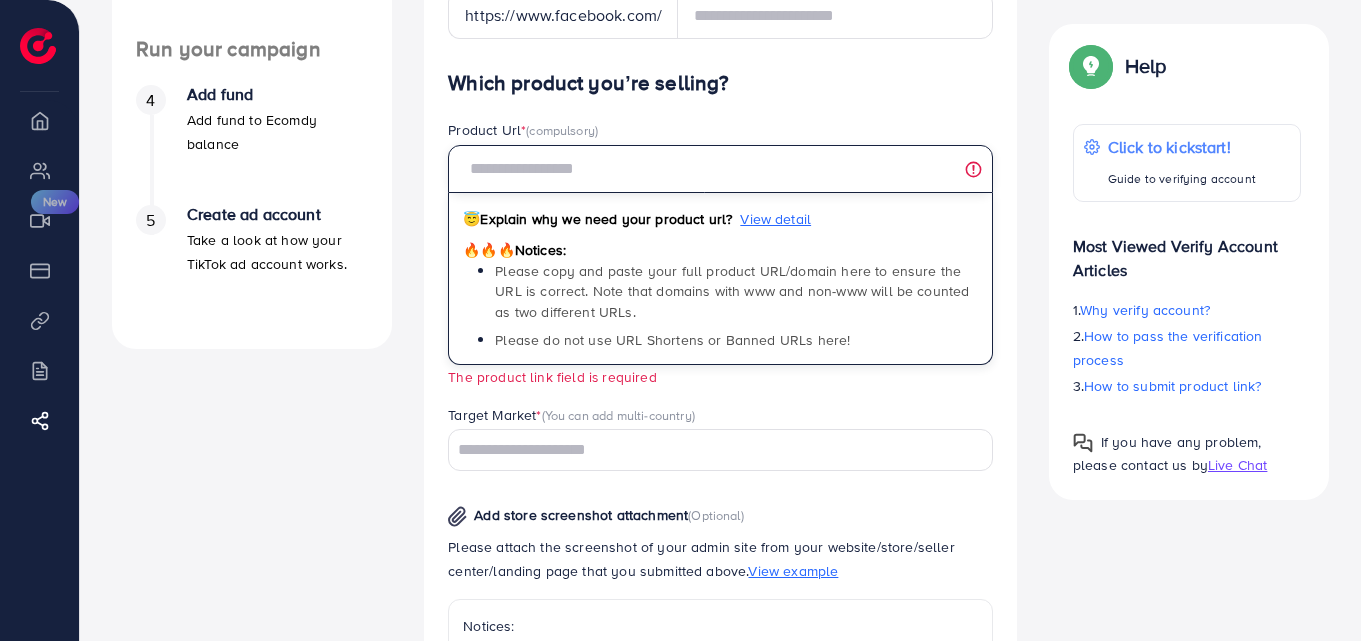 paste on "**********" 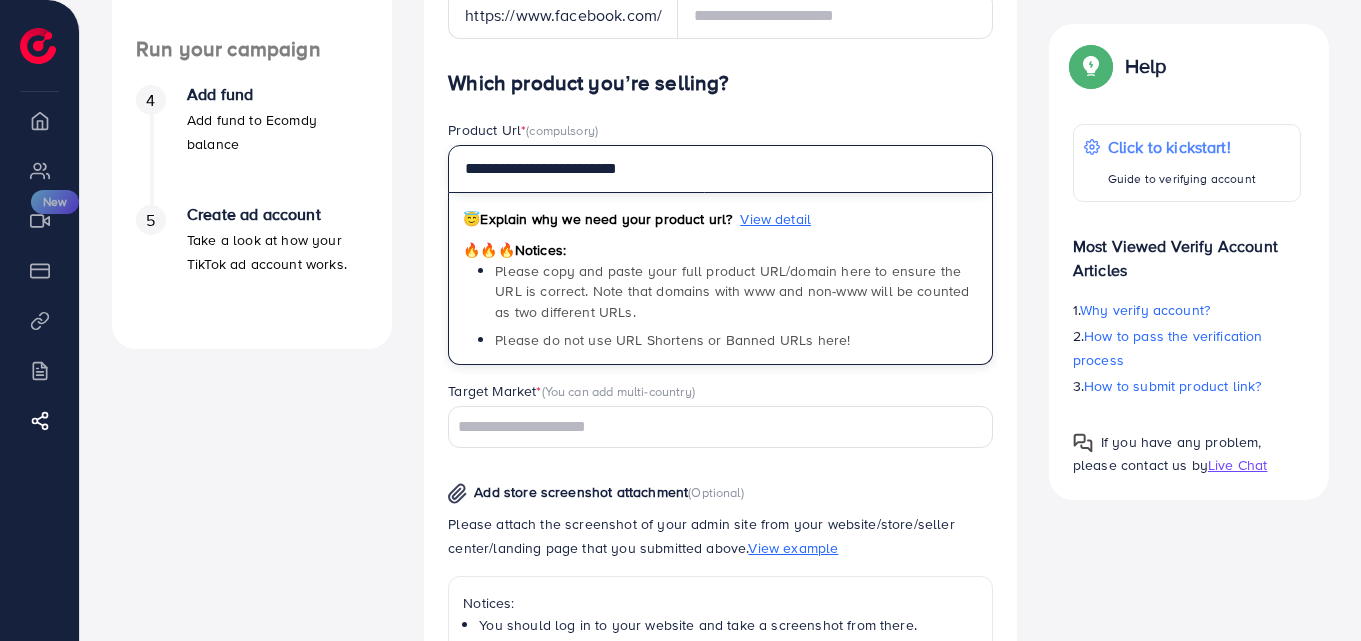 type on "**********" 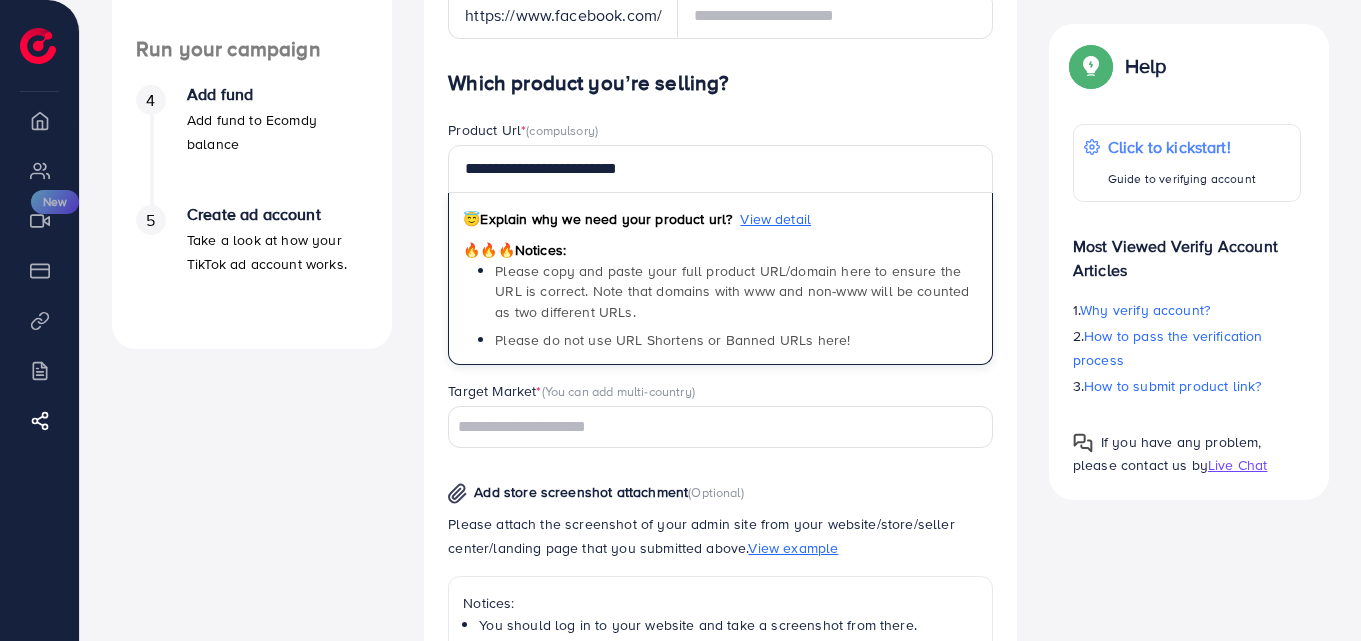 click on "**********" at bounding box center (720, 285) 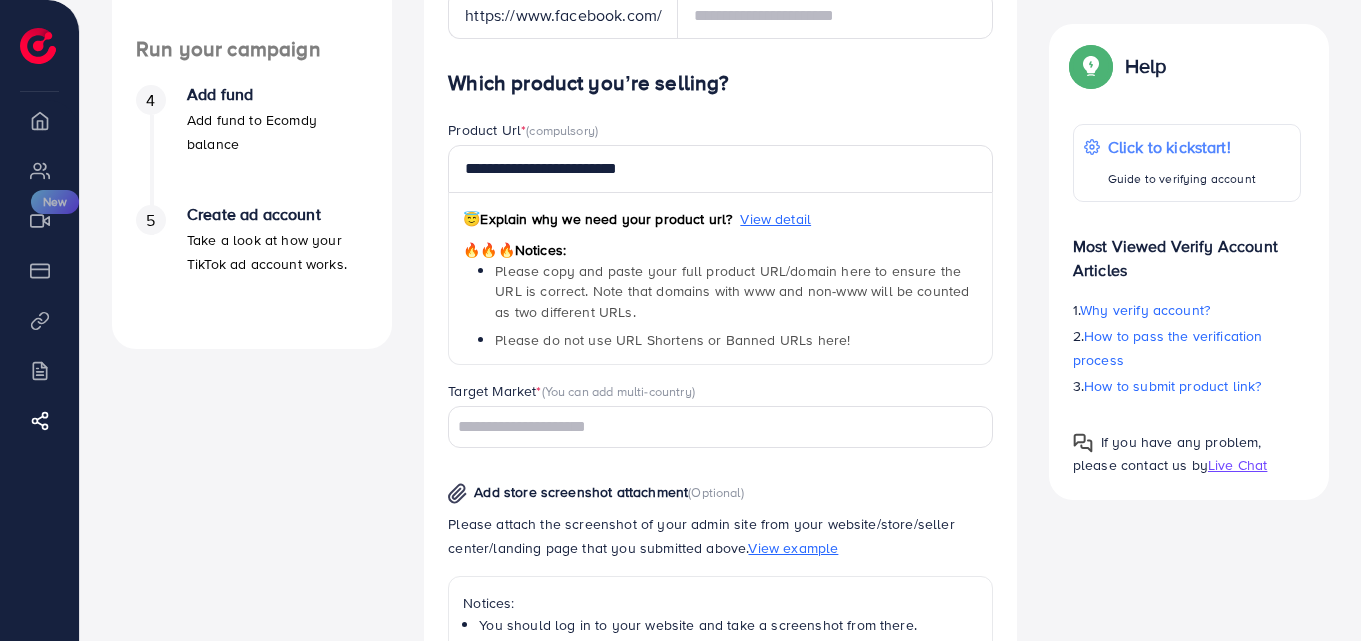 click at bounding box center (709, 427) 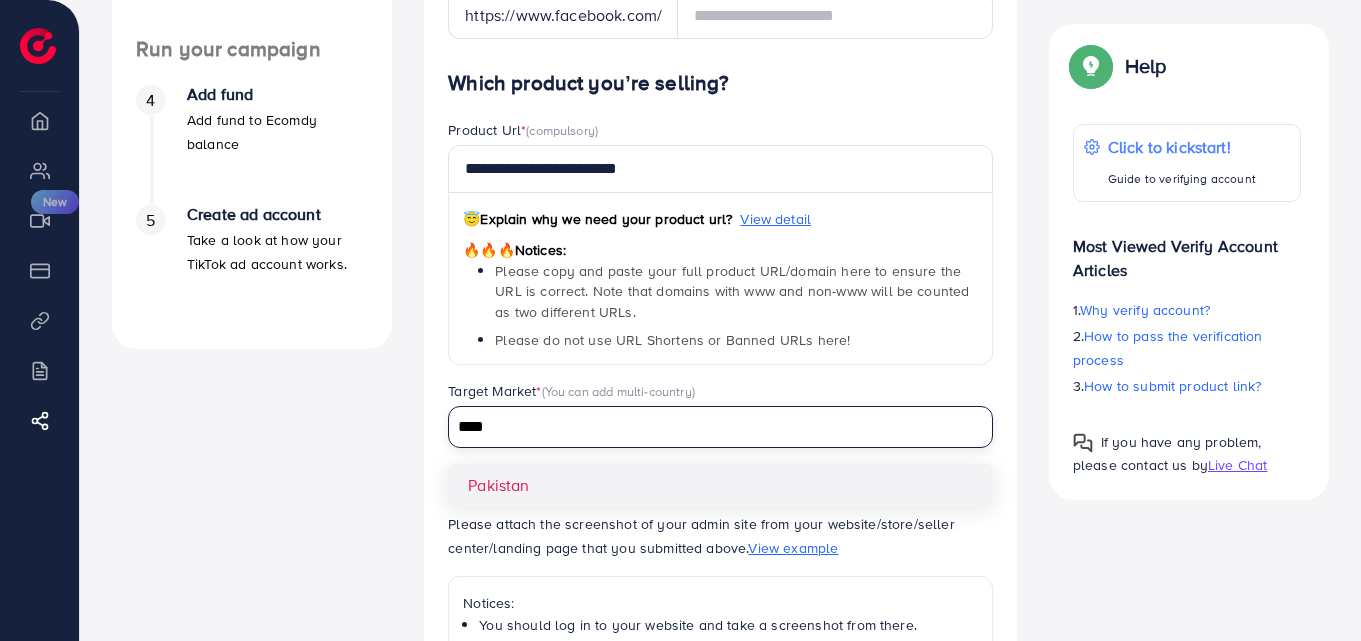 type on "****" 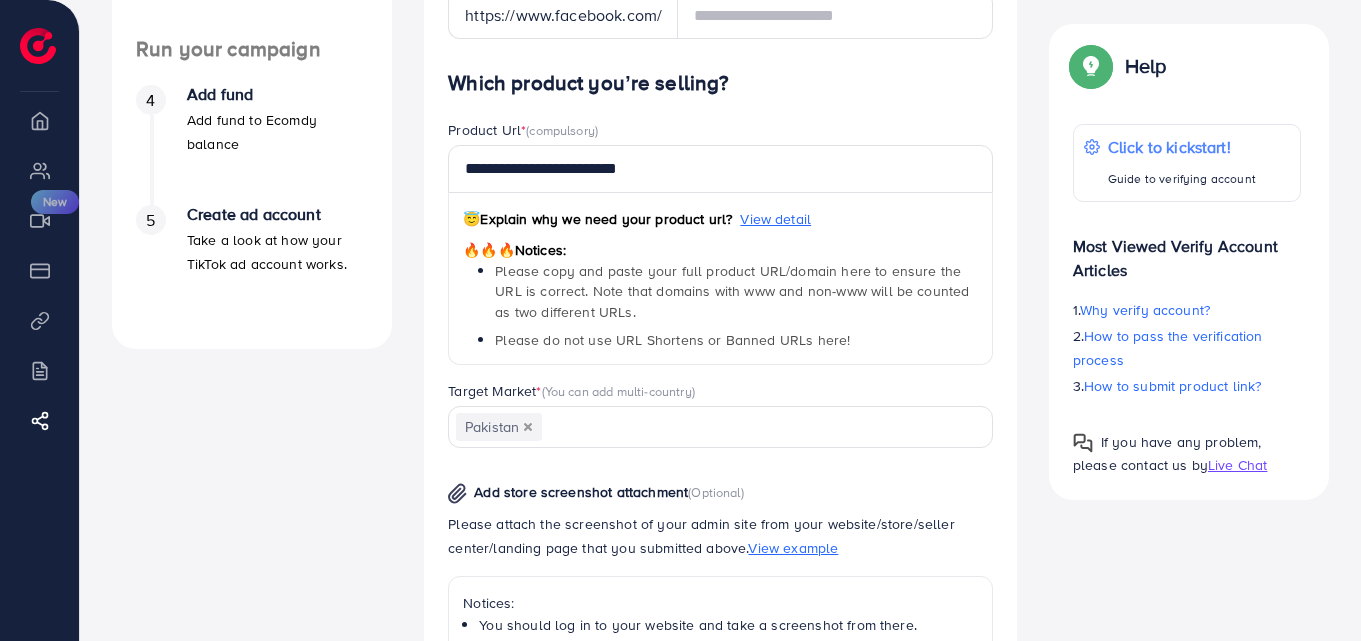 click on "**********" at bounding box center [720, 529] 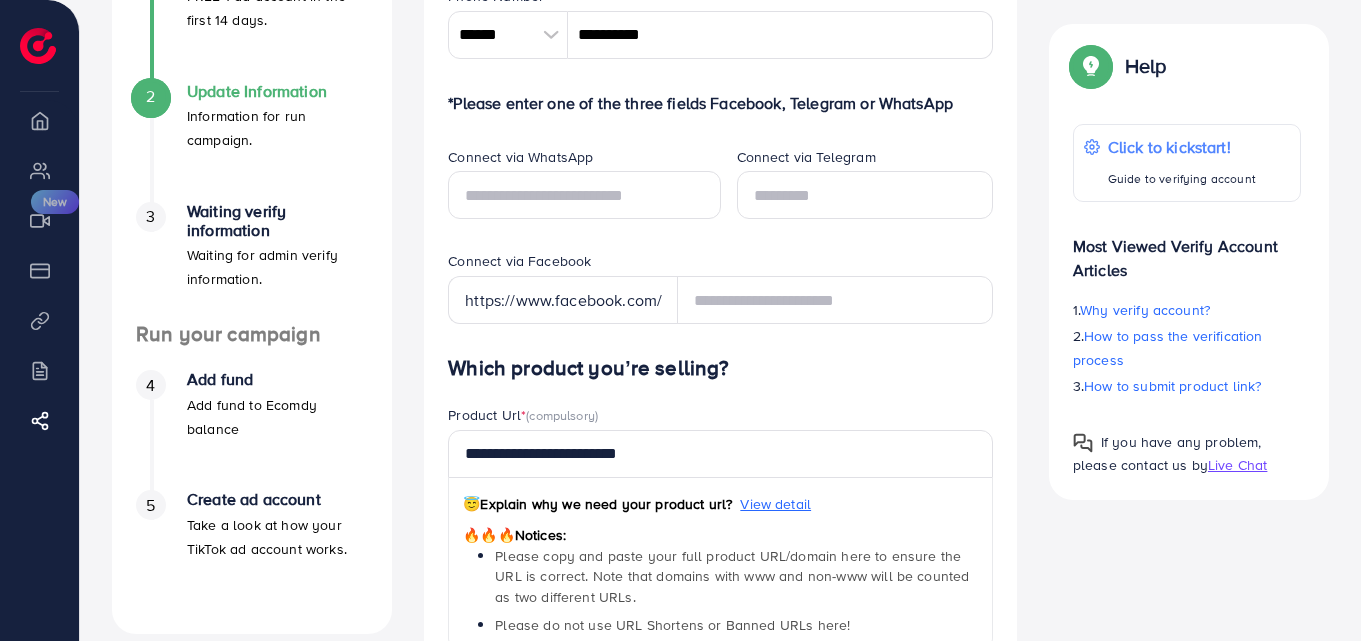 scroll, scrollTop: 238, scrollLeft: 0, axis: vertical 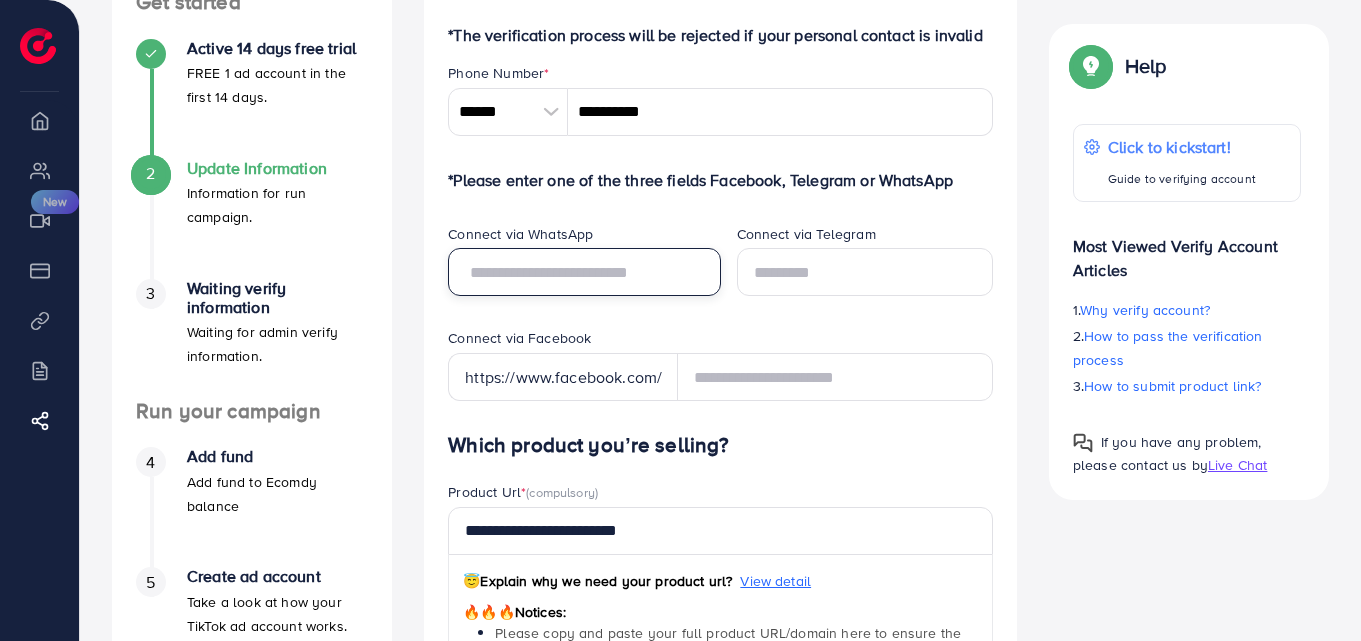 click at bounding box center (584, 272) 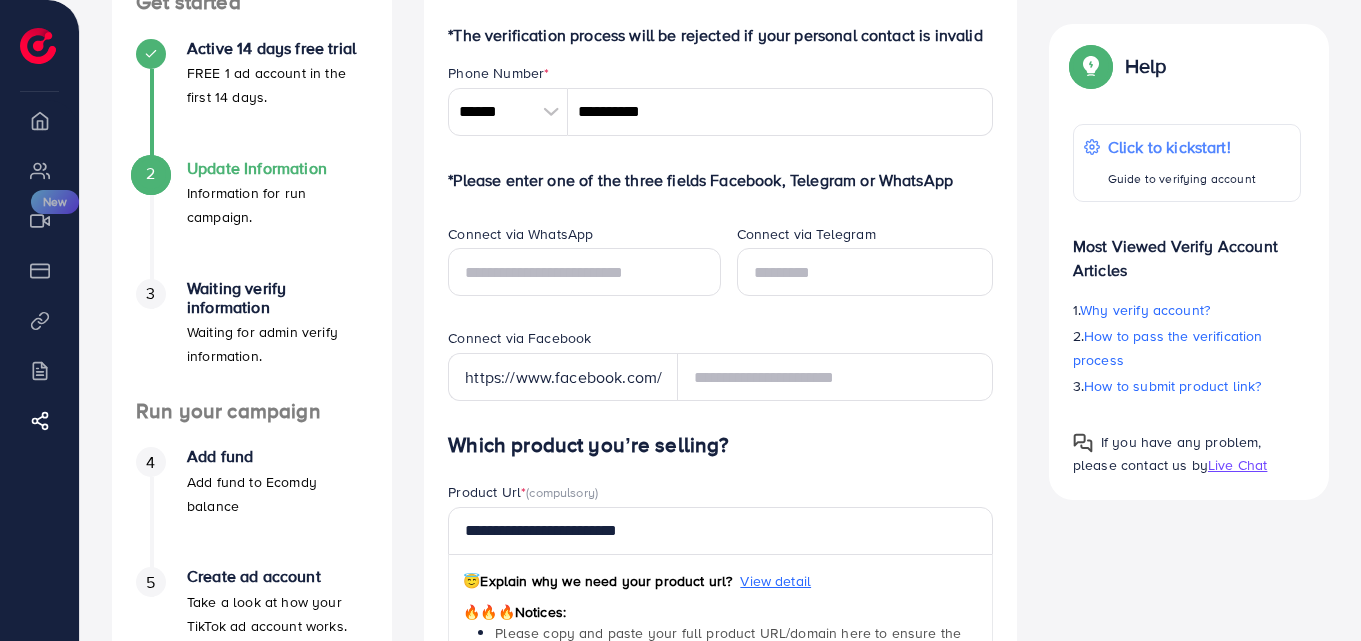 click on "**********" at bounding box center (720, 647) 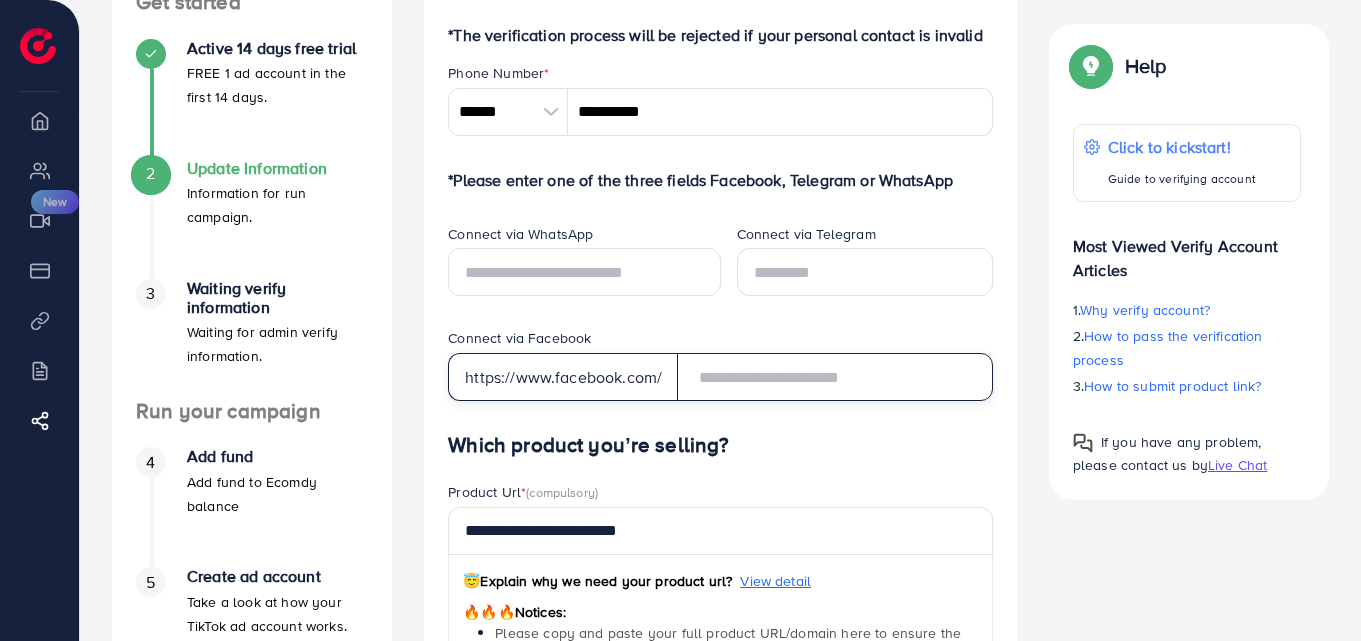 click at bounding box center [835, 377] 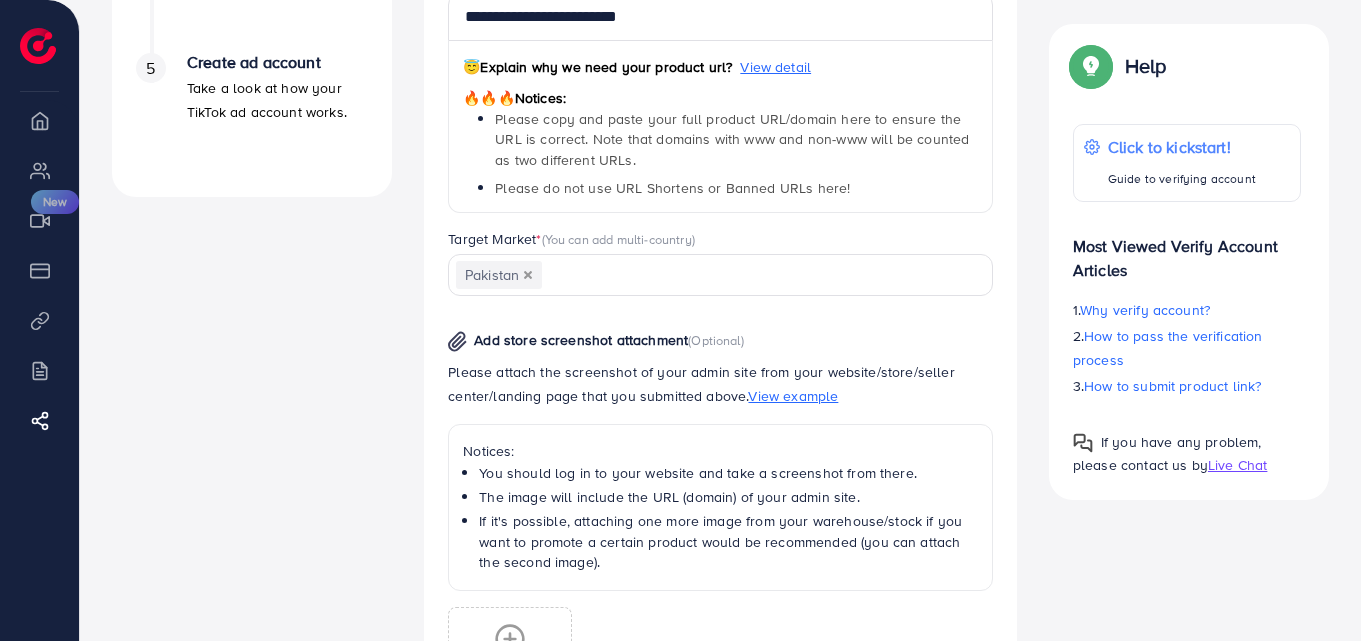 scroll, scrollTop: 800, scrollLeft: 0, axis: vertical 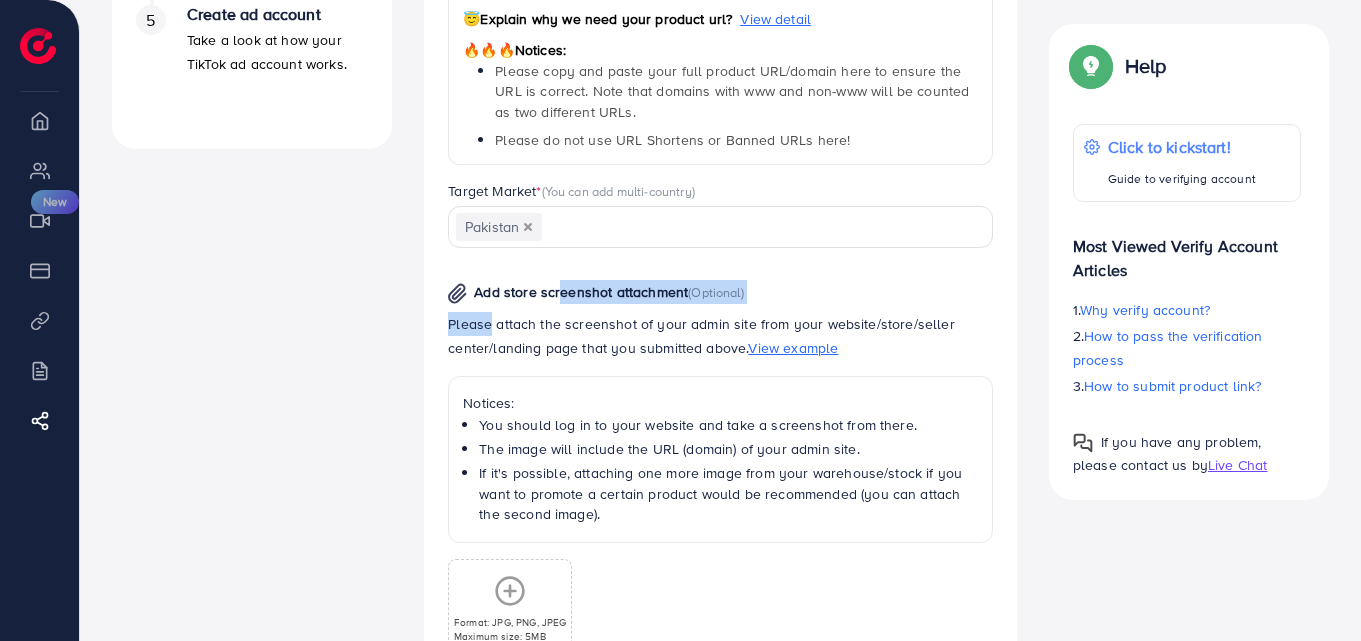 drag, startPoint x: 501, startPoint y: 311, endPoint x: 570, endPoint y: 297, distance: 70.40597 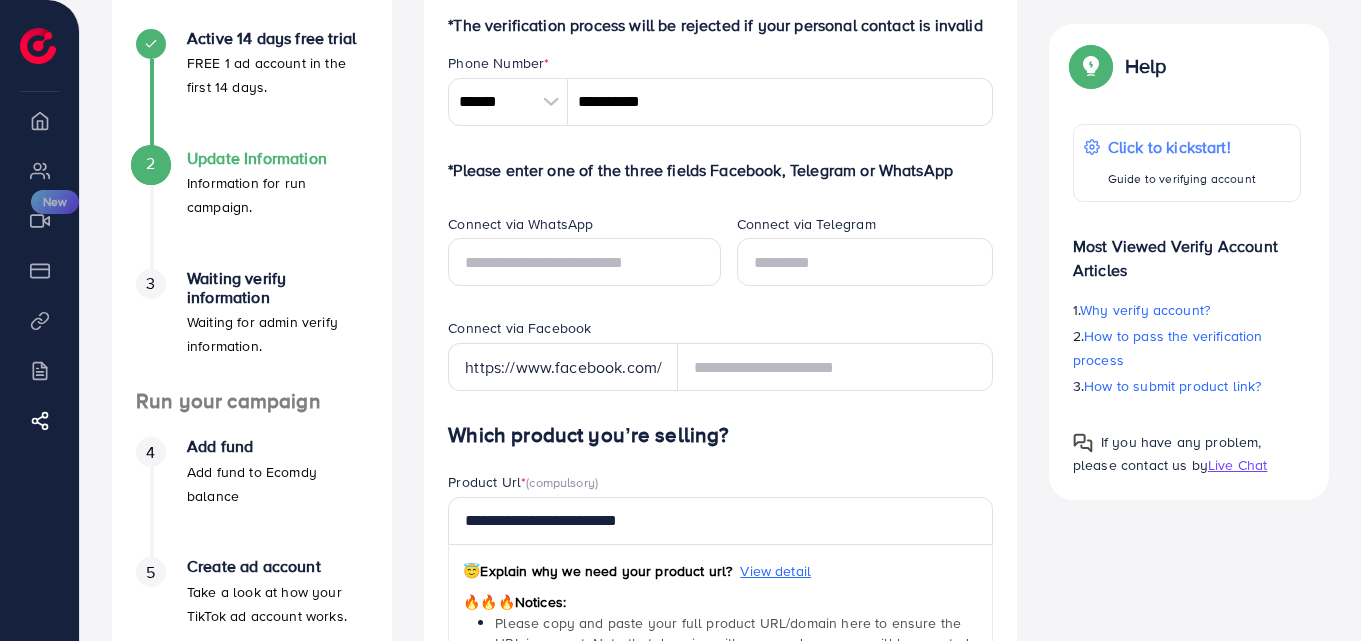scroll, scrollTop: 200, scrollLeft: 0, axis: vertical 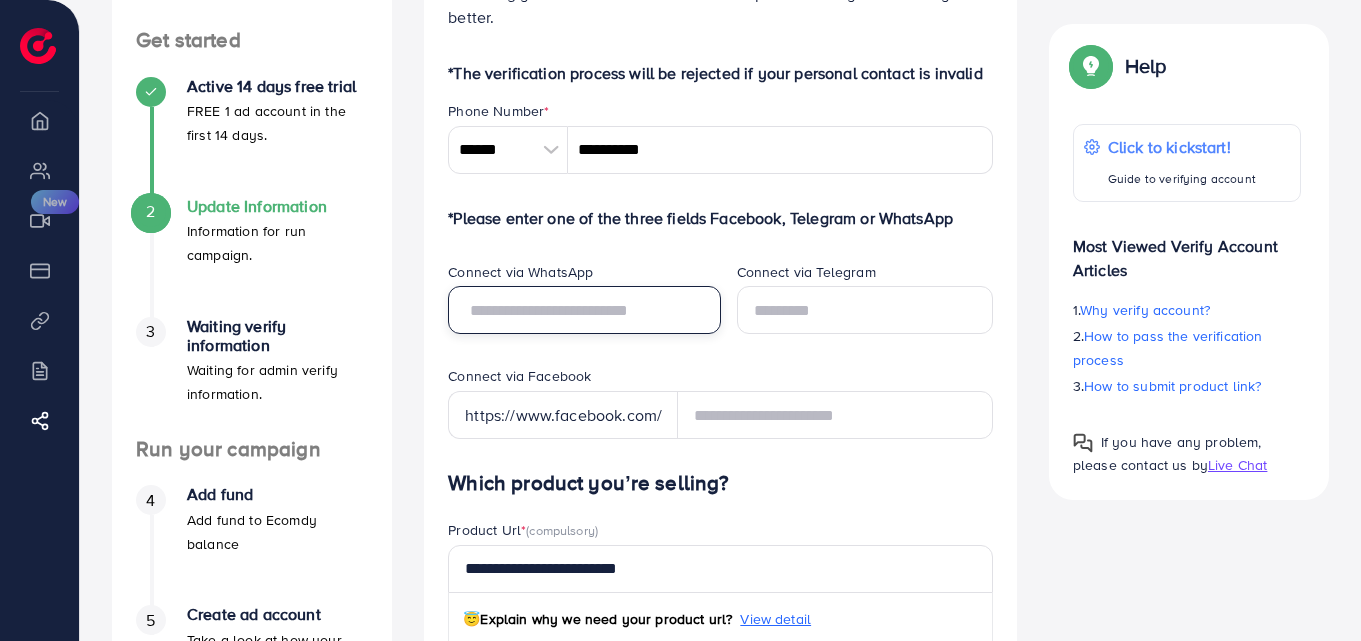 click at bounding box center (584, 310) 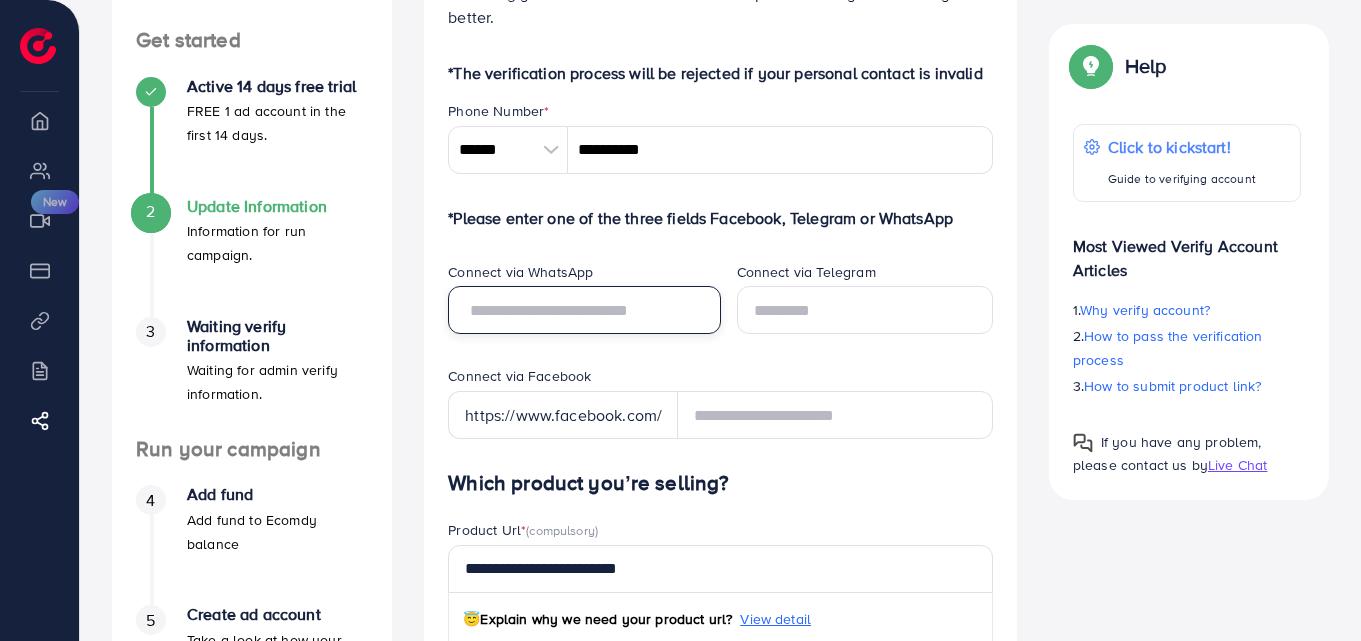 type on "*" 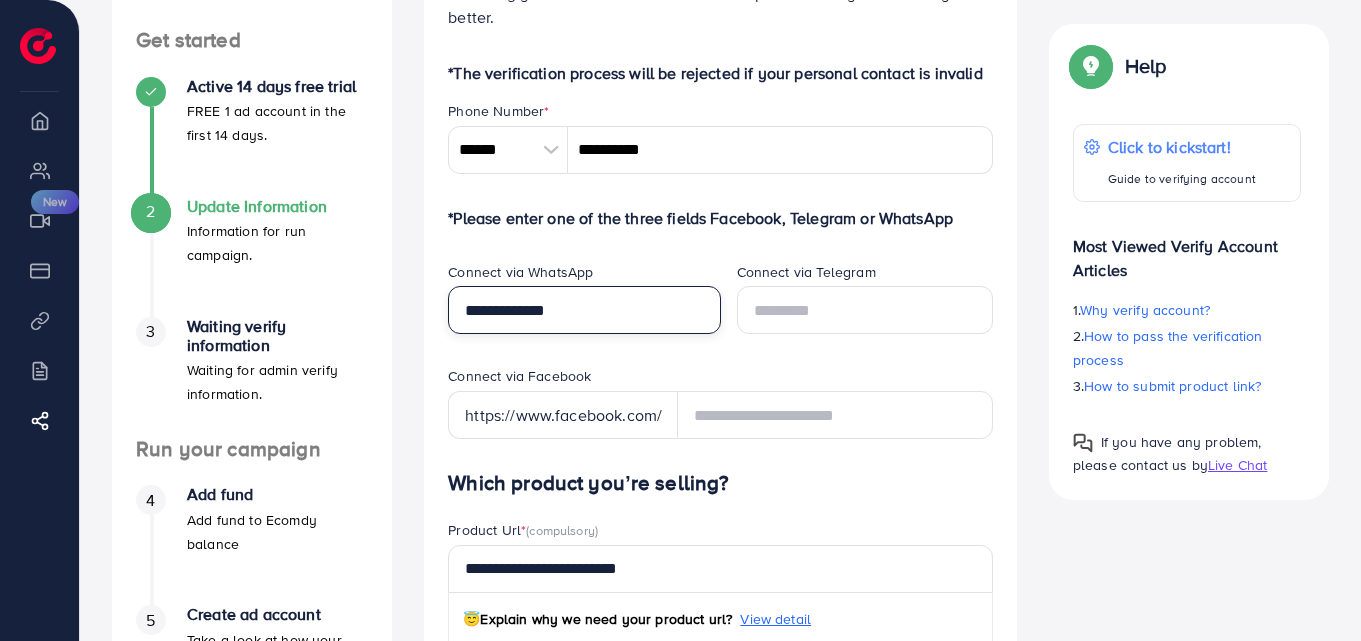 type on "**********" 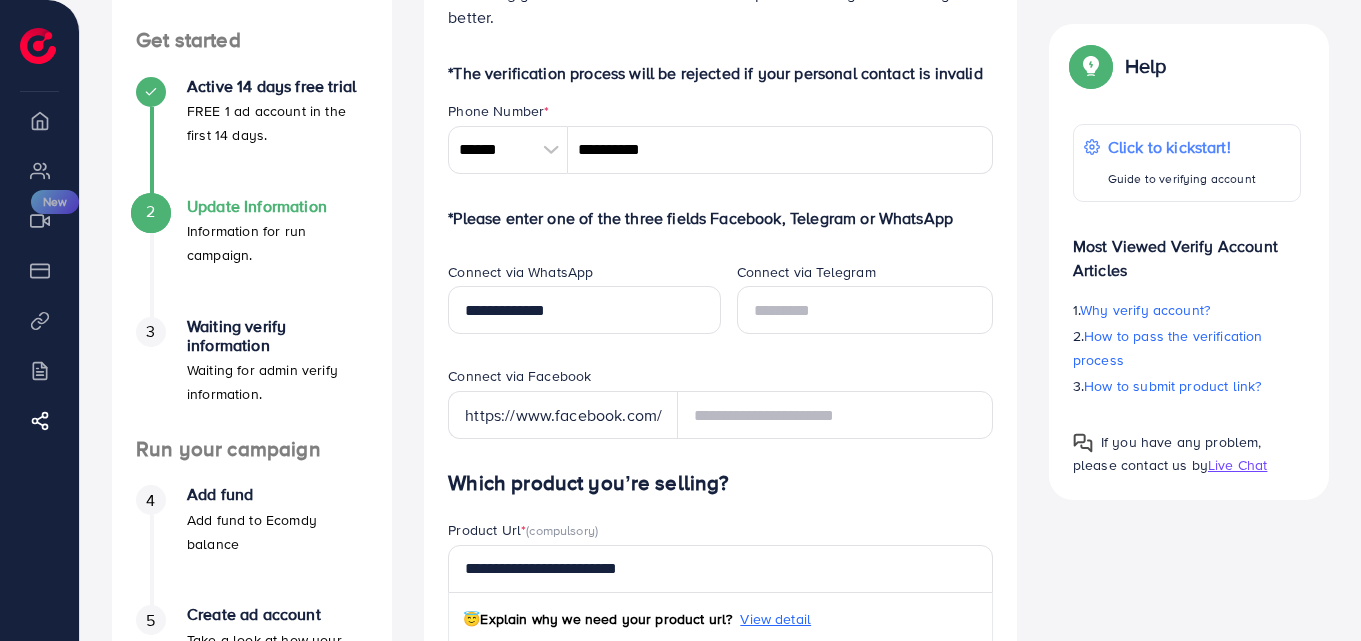 click on "Help   Click to kickstart!   Guide to verifying account   Most Viewed Verify Account Articles   1.  Why verify account?  2.  How to pass the verification process  3.  How to submit product link?  If you have any problem, please contact us by   Live Chat" at bounding box center (1189, 262) 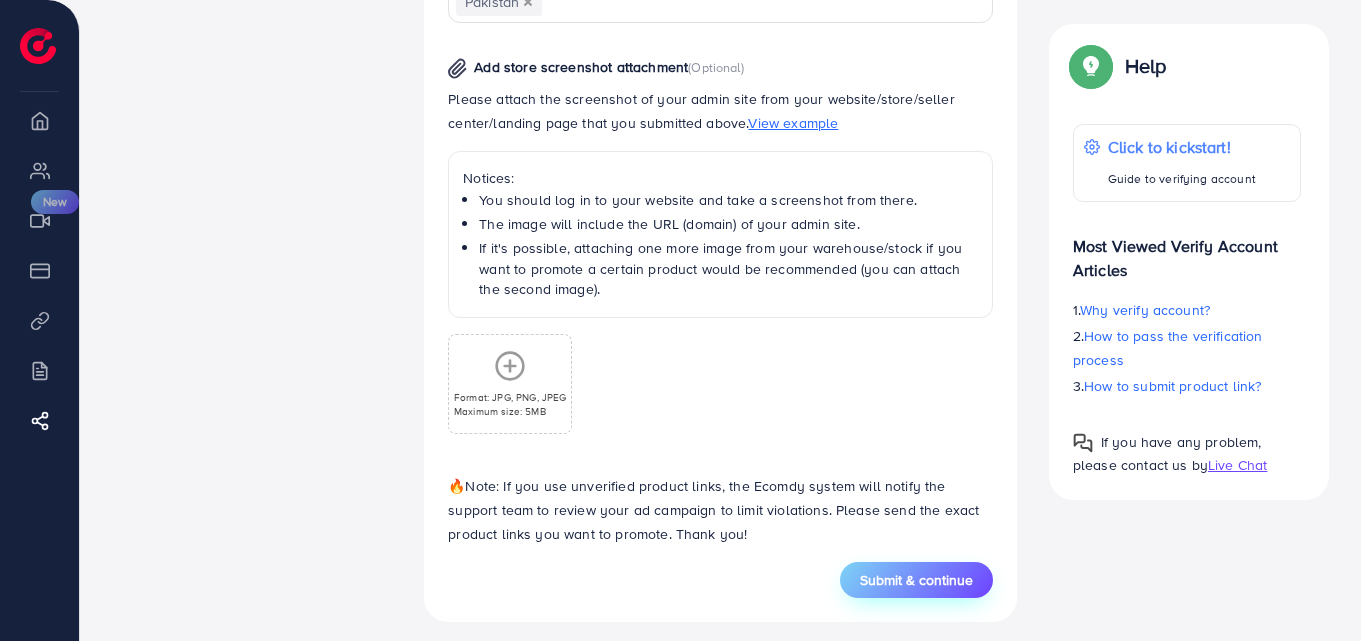 scroll, scrollTop: 1038, scrollLeft: 0, axis: vertical 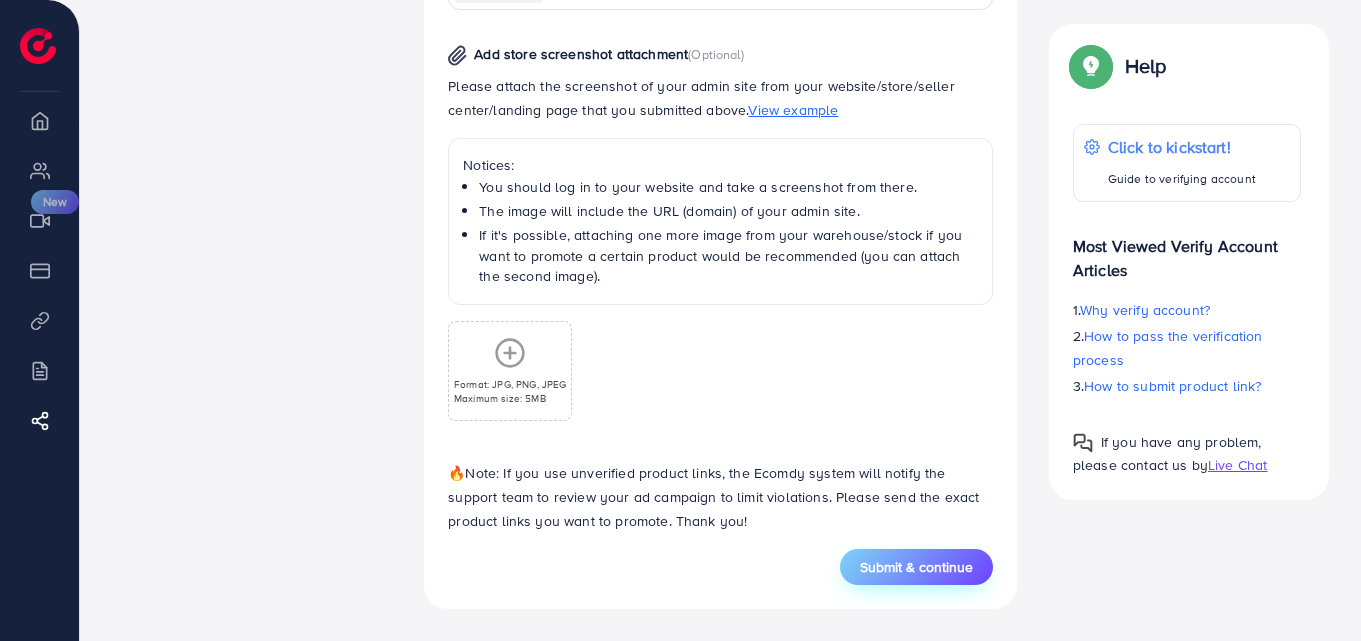 click on "Submit & continue" at bounding box center (916, 567) 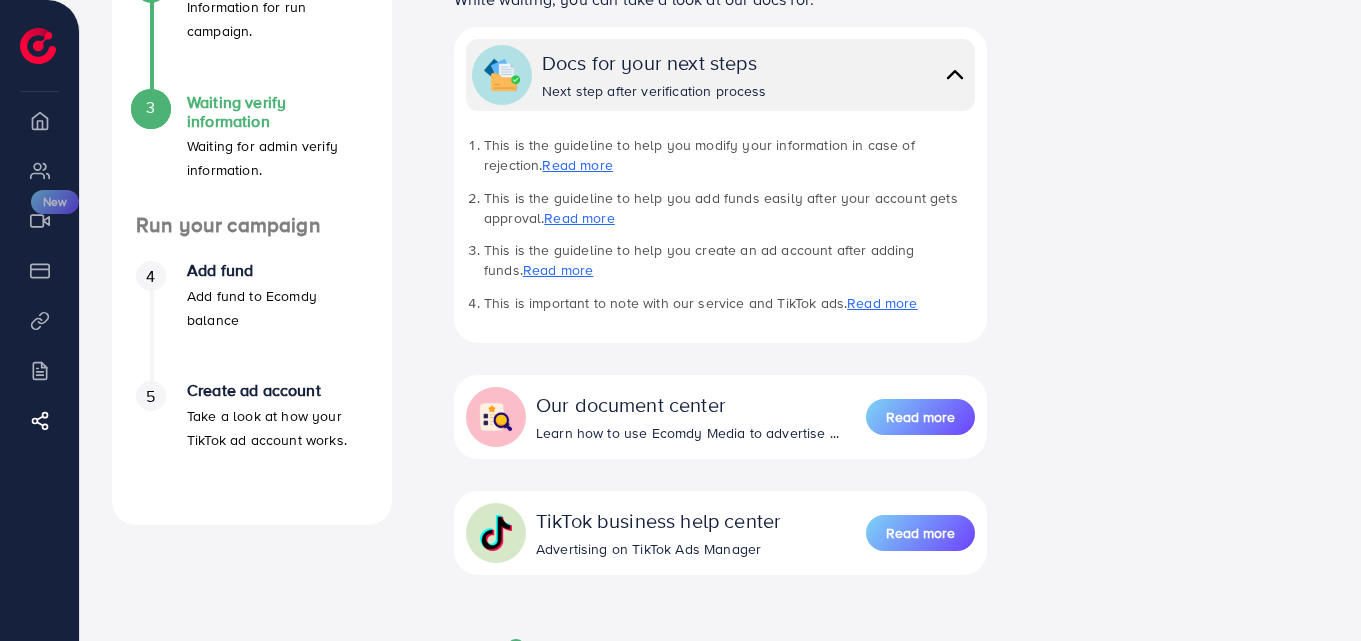 scroll, scrollTop: 563, scrollLeft: 0, axis: vertical 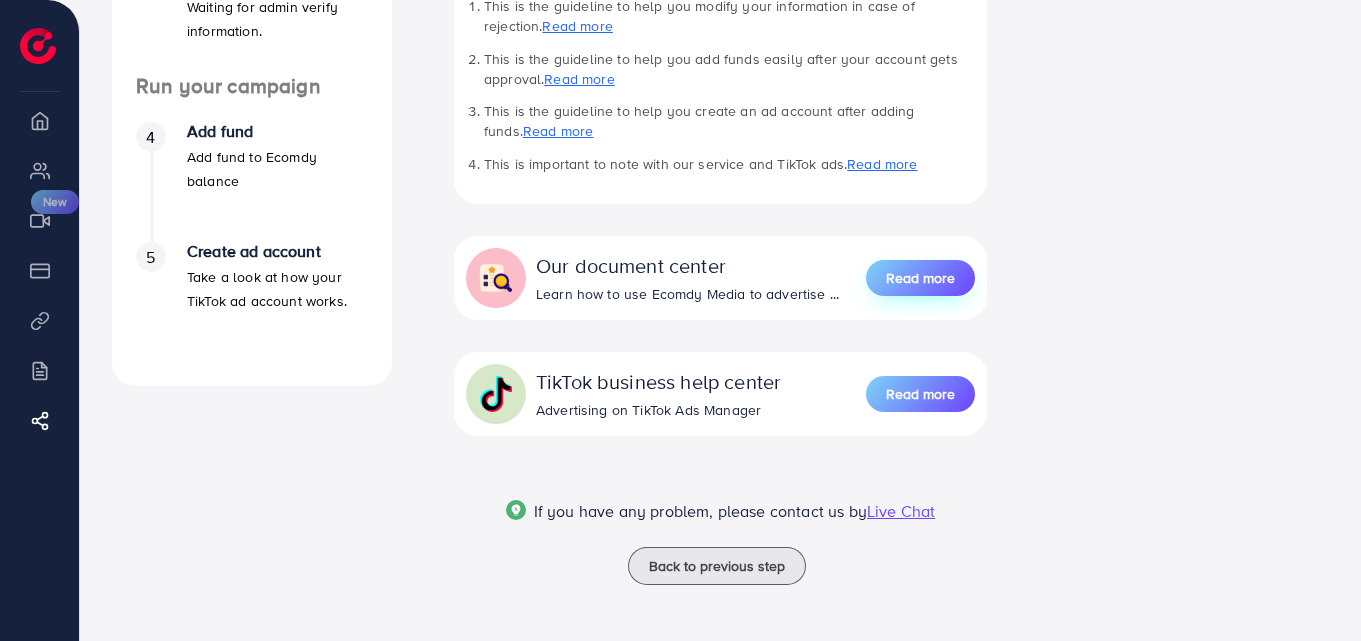 click on "Read more" at bounding box center [920, 278] 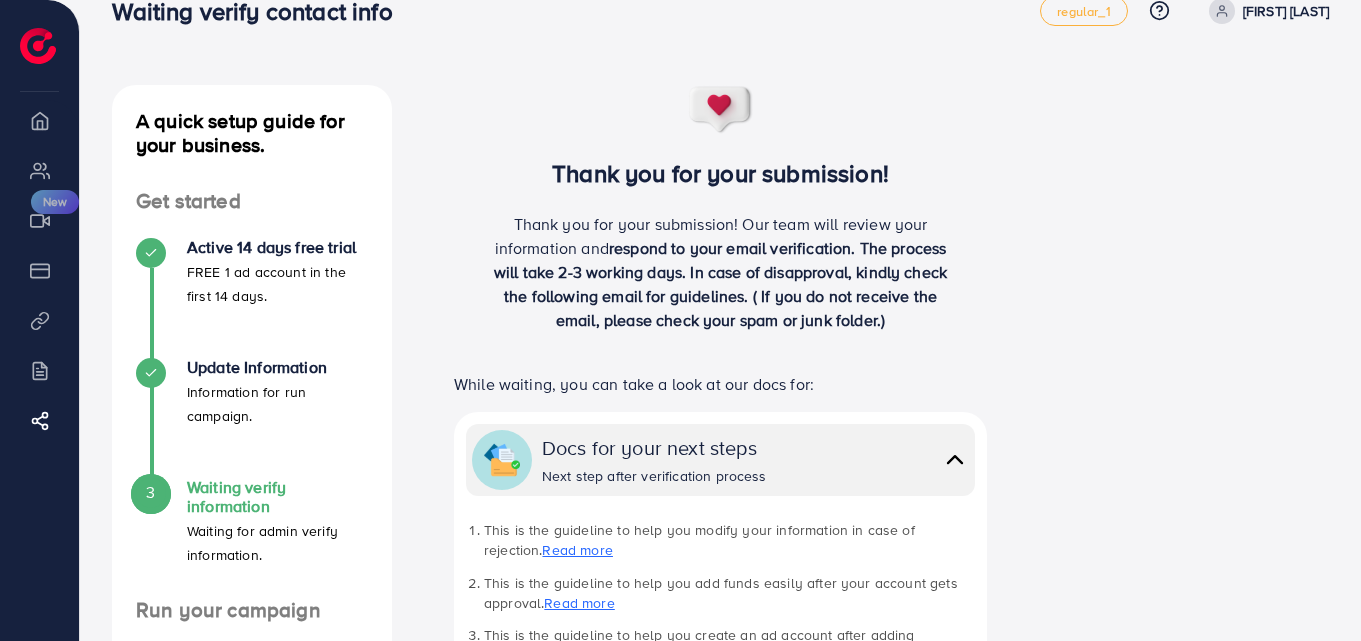 scroll, scrollTop: 0, scrollLeft: 0, axis: both 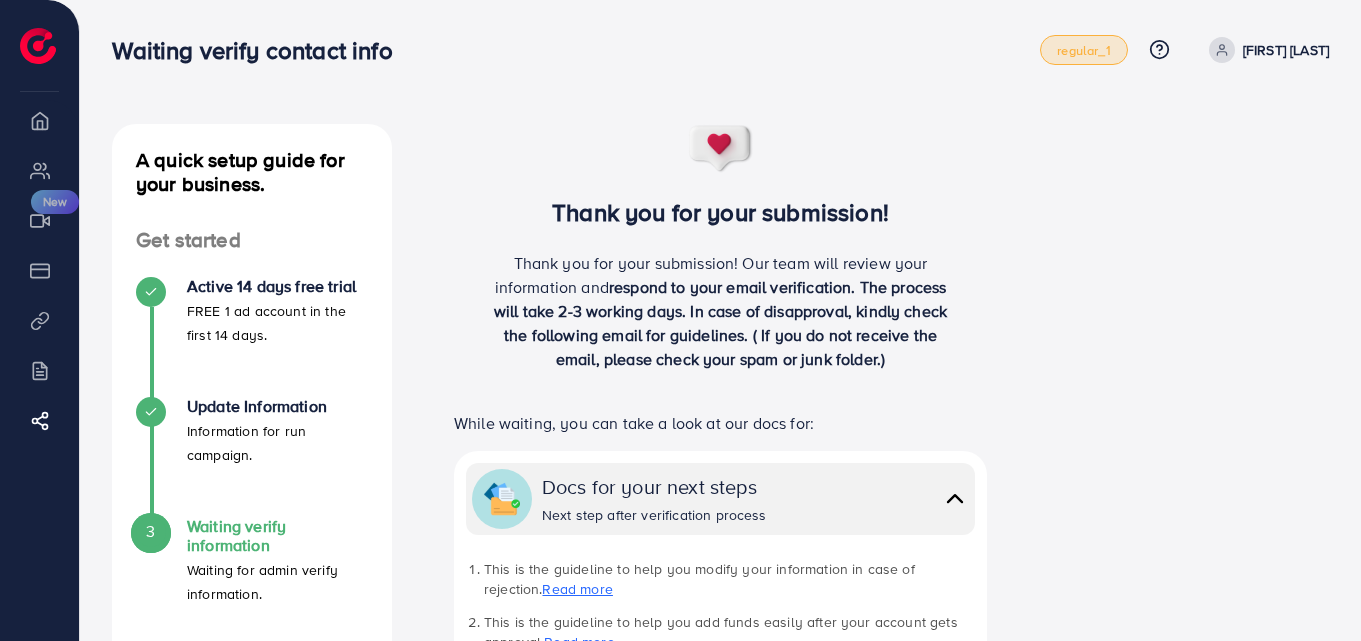 click on "regular_1" at bounding box center (1083, 50) 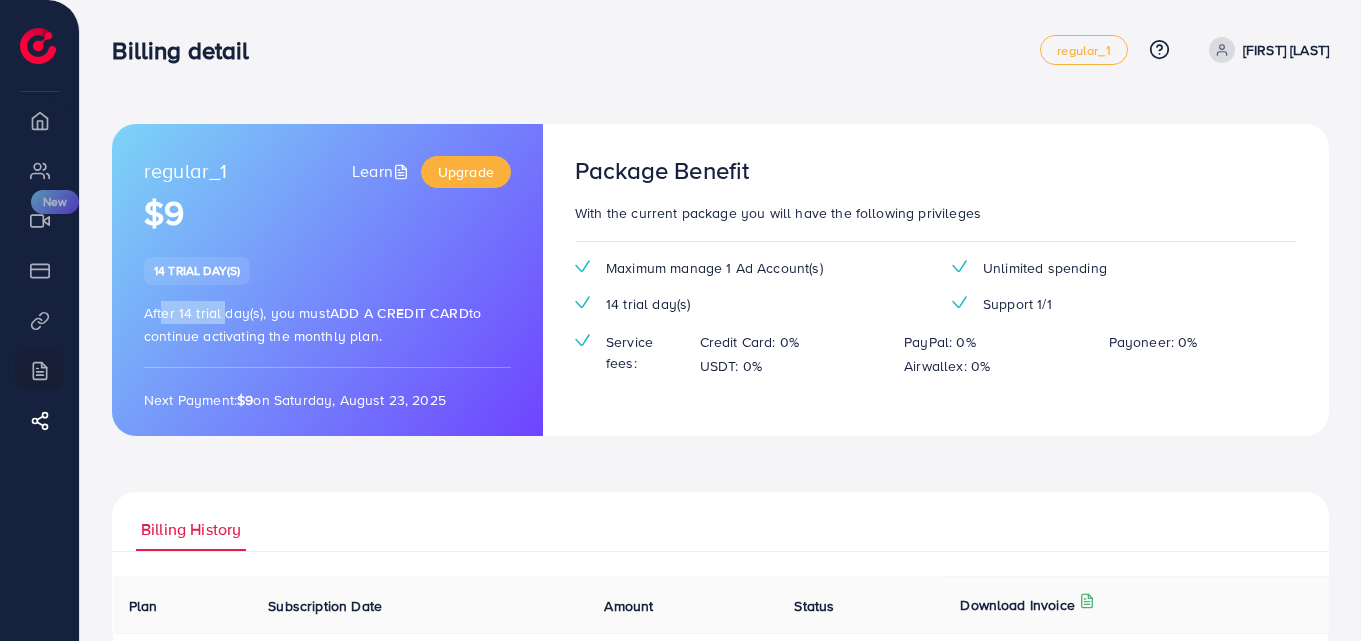 drag, startPoint x: 158, startPoint y: 323, endPoint x: 222, endPoint y: 315, distance: 64.49806 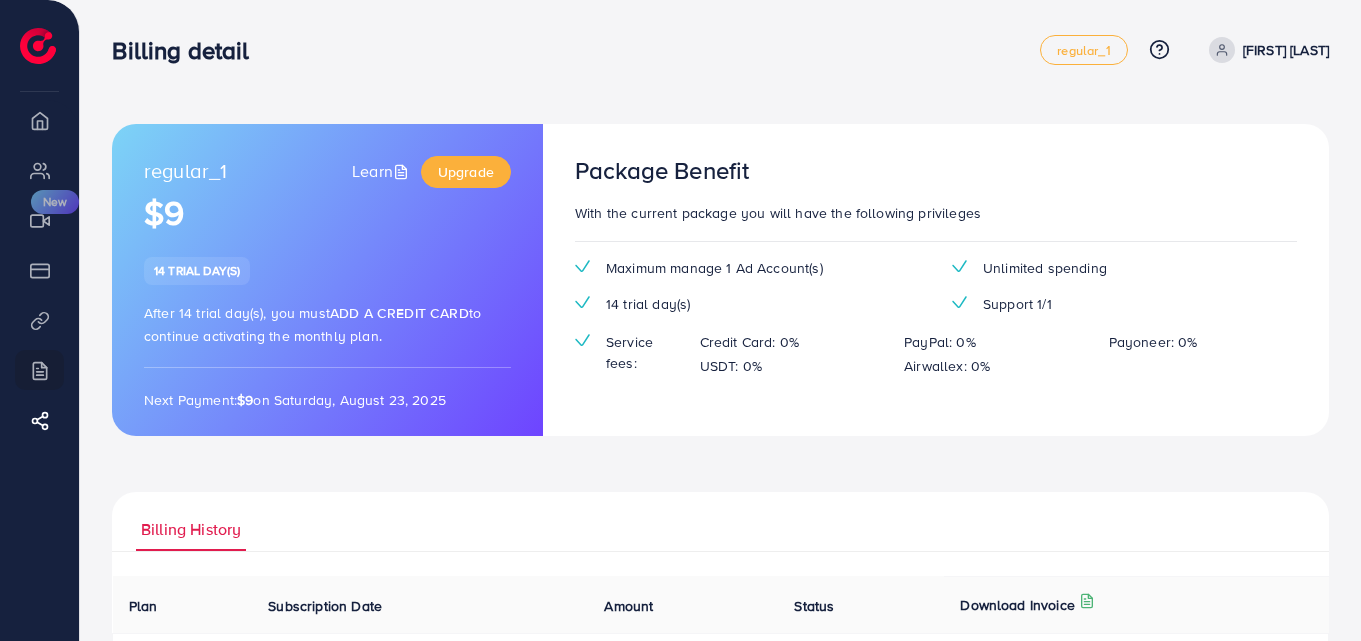 click on "After 14 trial day(s), you must   Add a credit card   to continue activating the monthly plan." at bounding box center (312, 324) 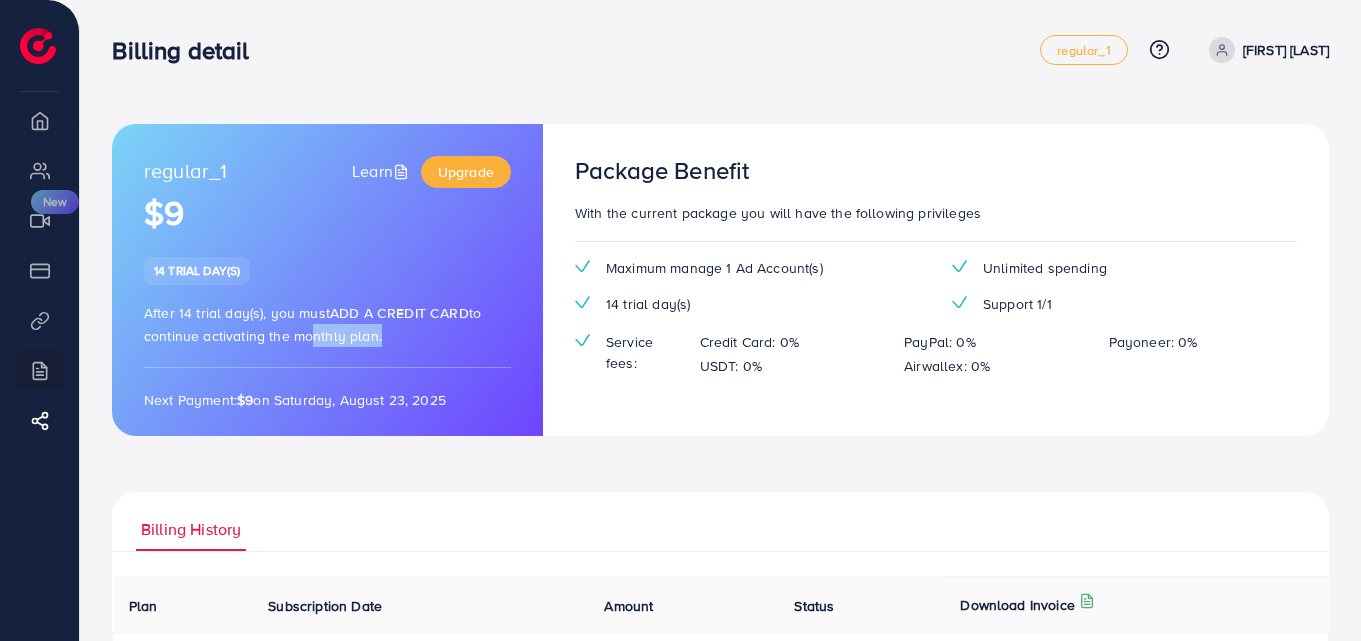 drag, startPoint x: 174, startPoint y: 353, endPoint x: 311, endPoint y: 343, distance: 137.36447 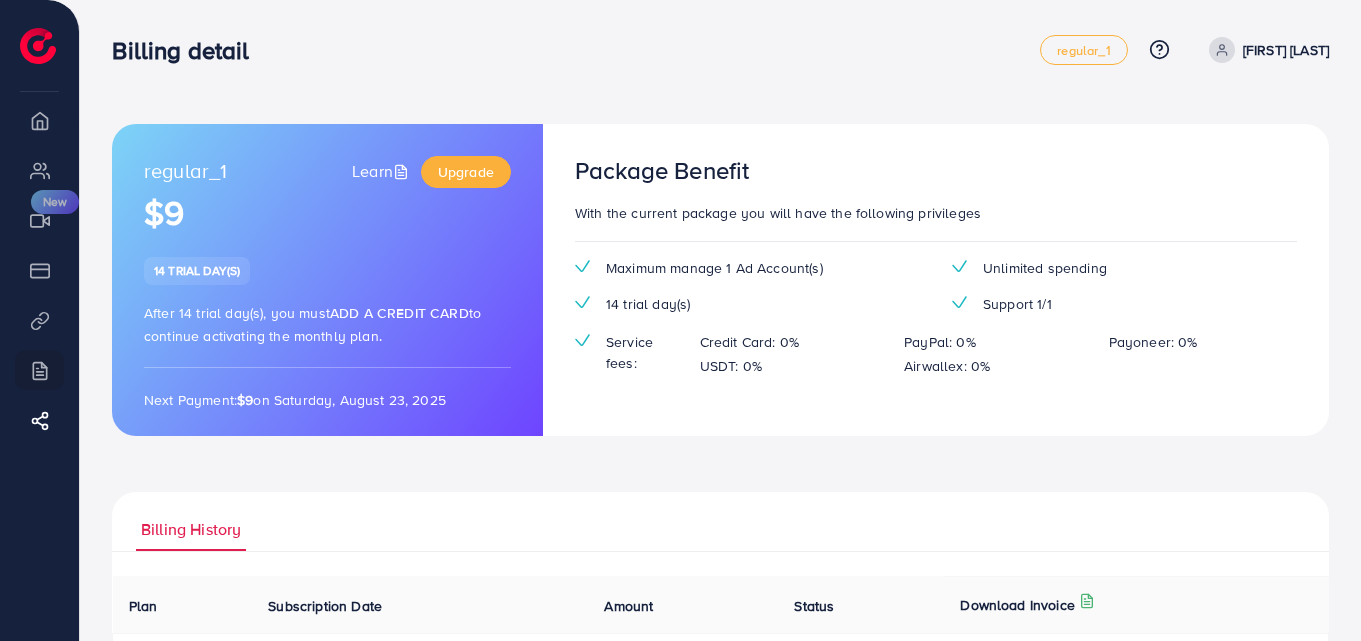 drag, startPoint x: 130, startPoint y: 400, endPoint x: 482, endPoint y: 406, distance: 352.05115 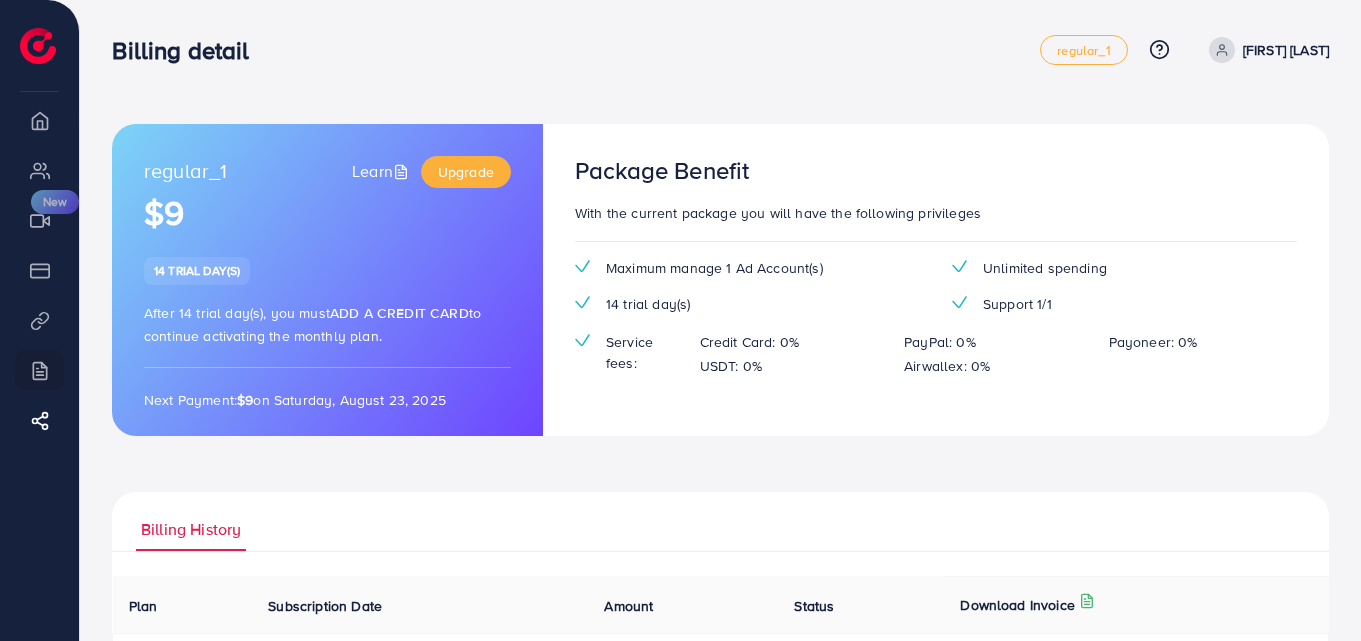 click at bounding box center [38, 46] 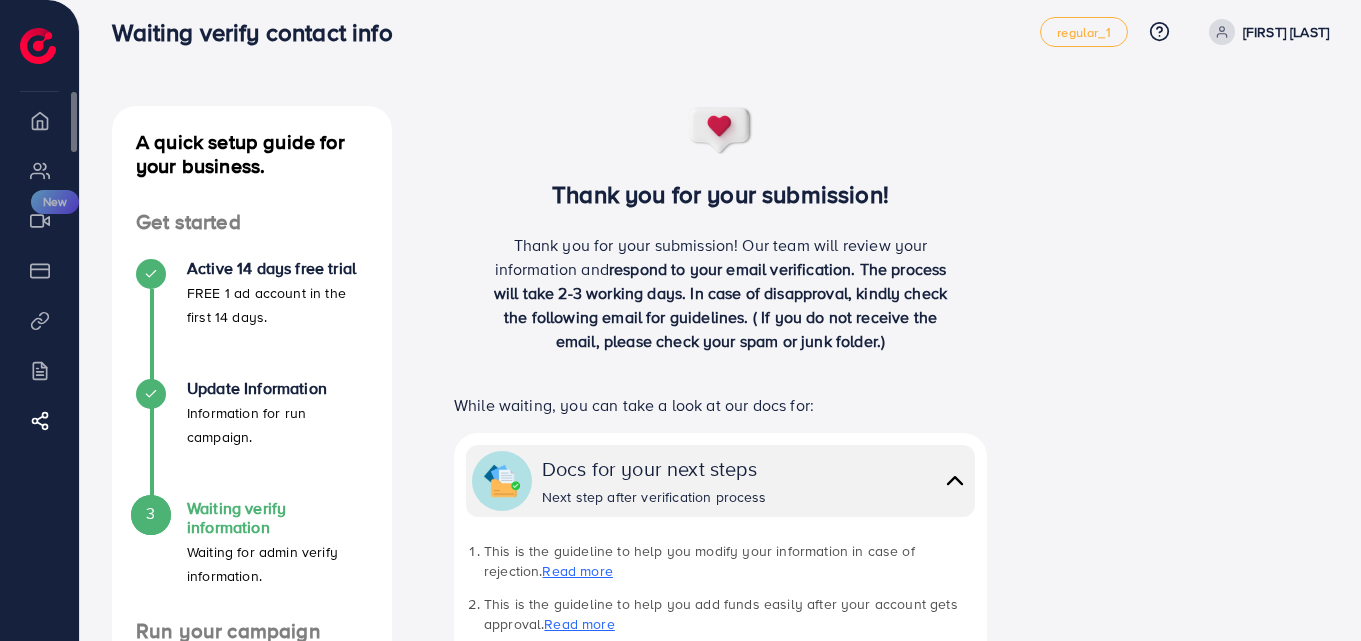 scroll, scrollTop: 0, scrollLeft: 0, axis: both 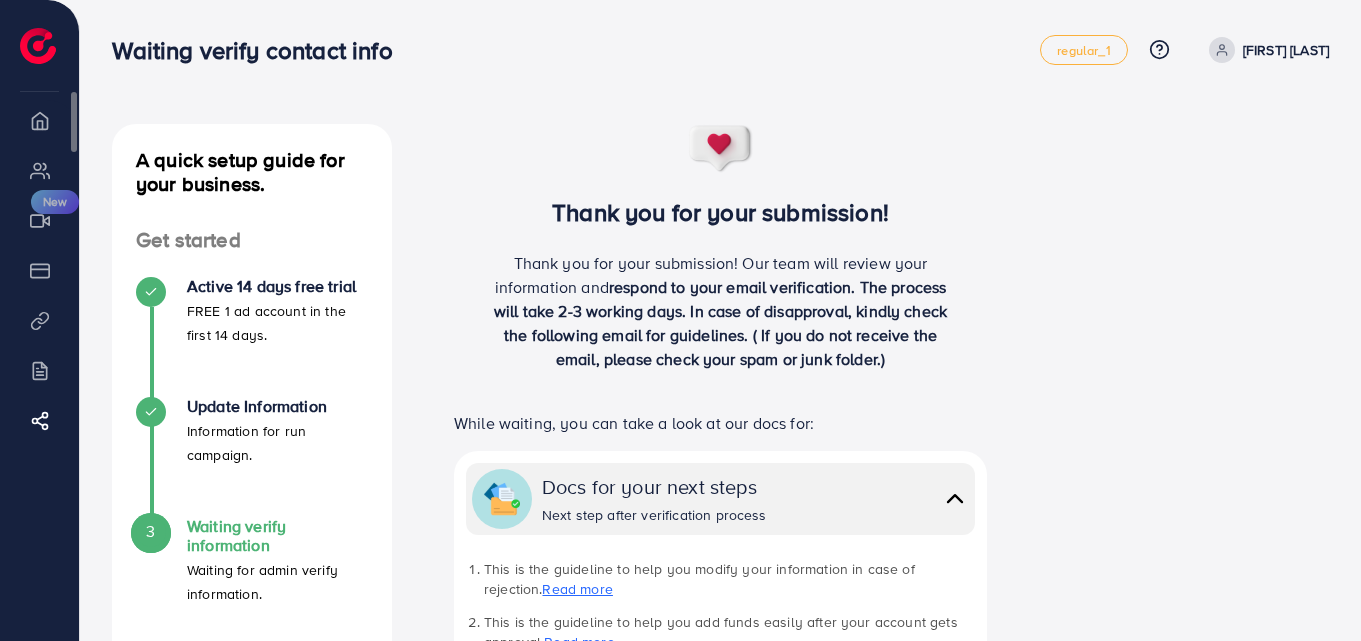 click on "Overview" at bounding box center (39, 120) 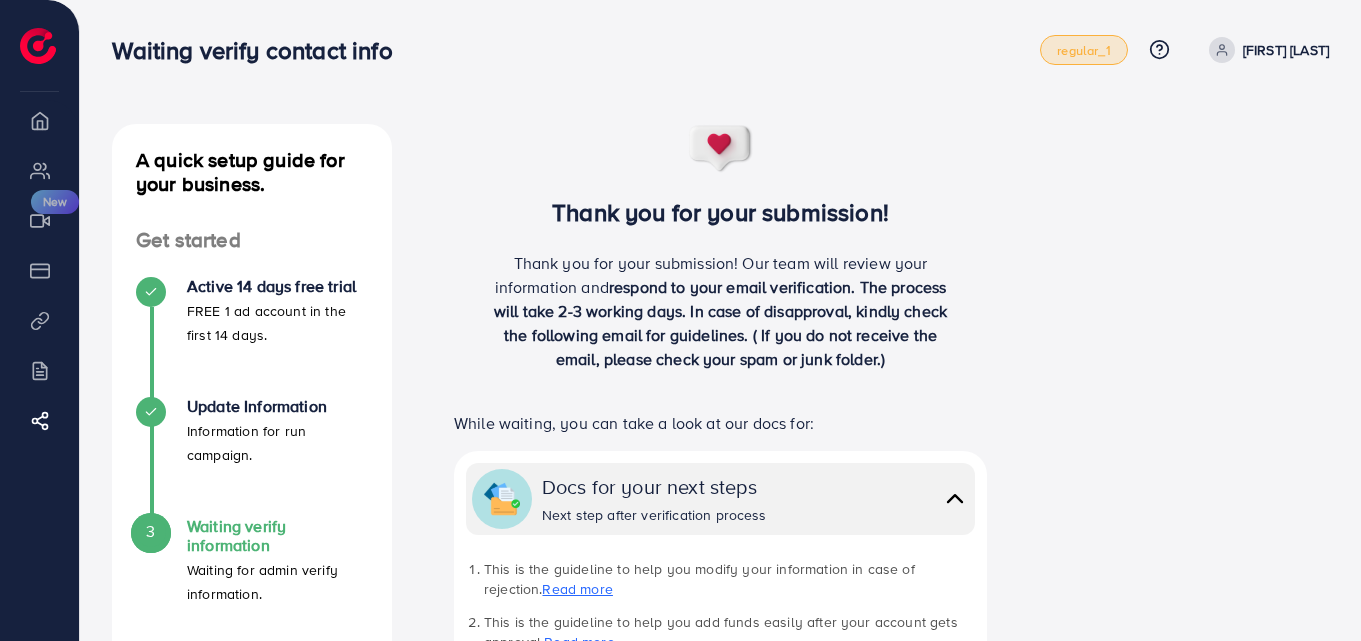 click on "regular_1" at bounding box center [1083, 50] 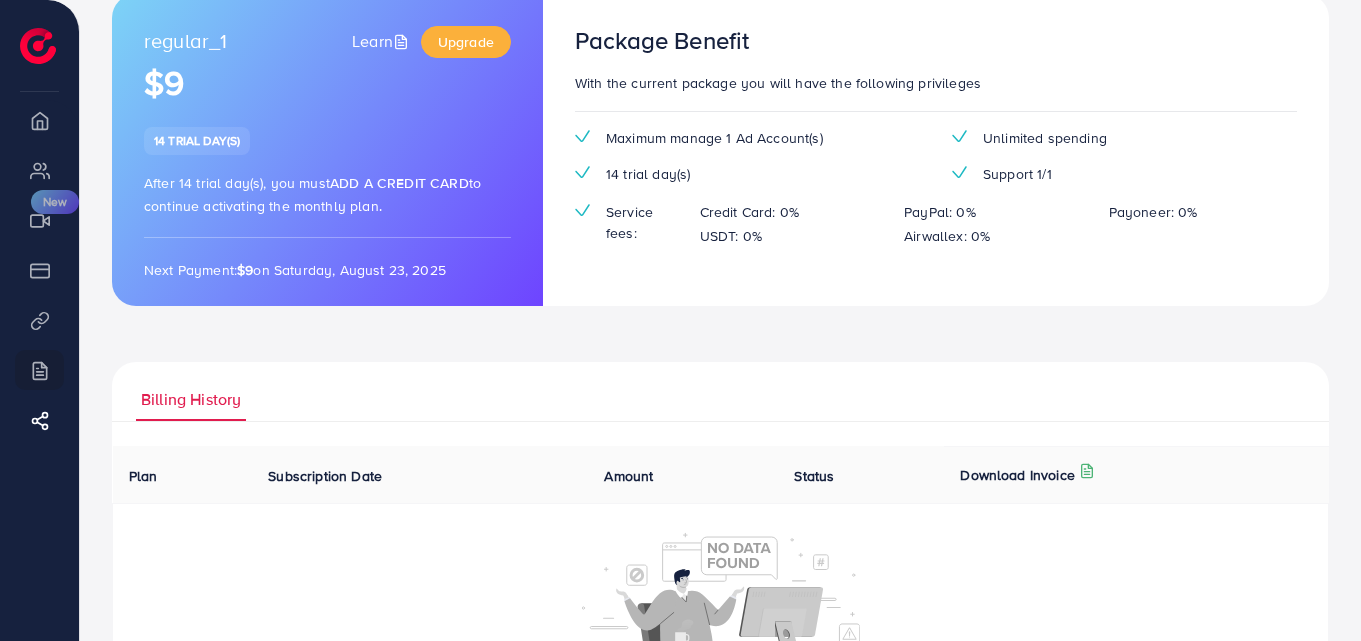scroll, scrollTop: 0, scrollLeft: 0, axis: both 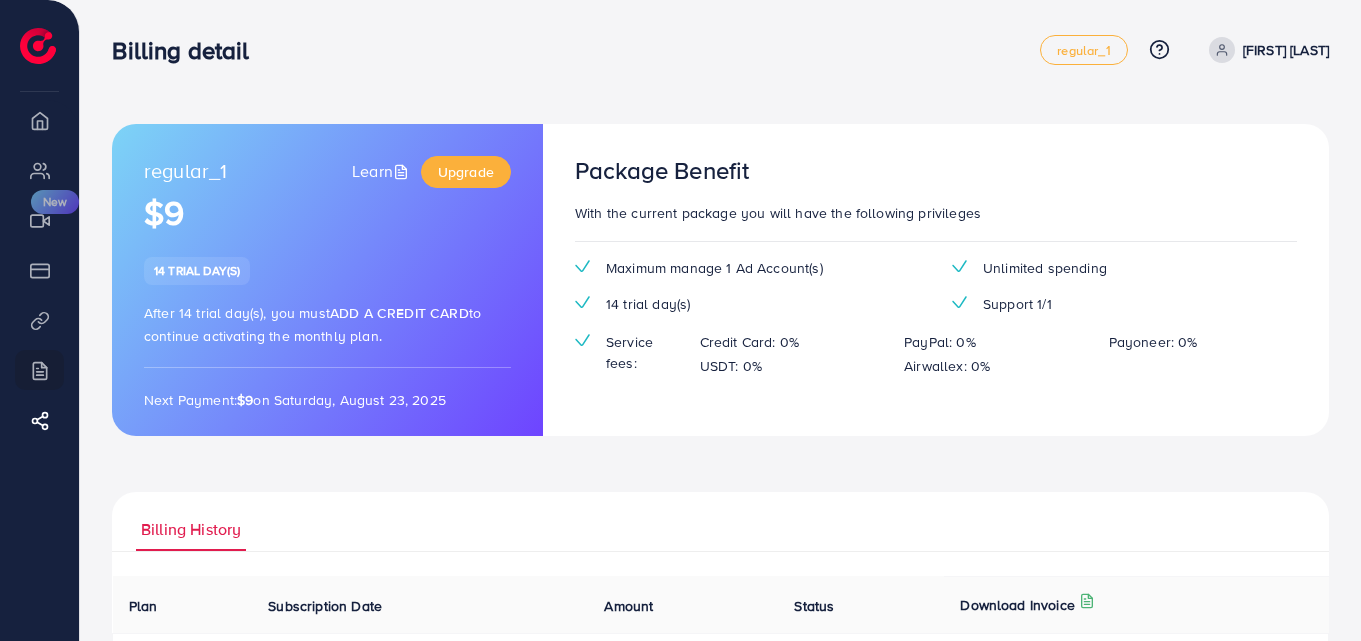 drag, startPoint x: 773, startPoint y: 216, endPoint x: 980, endPoint y: 223, distance: 207.11832 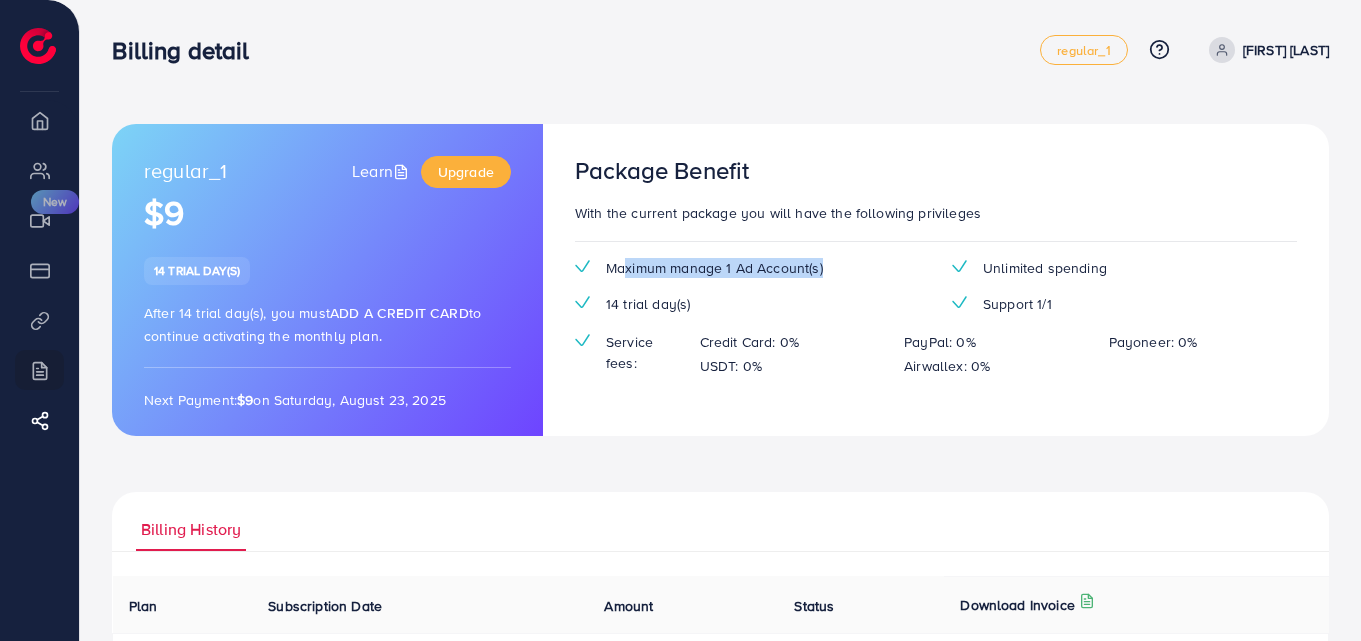 drag, startPoint x: 629, startPoint y: 272, endPoint x: 832, endPoint y: 274, distance: 203.00986 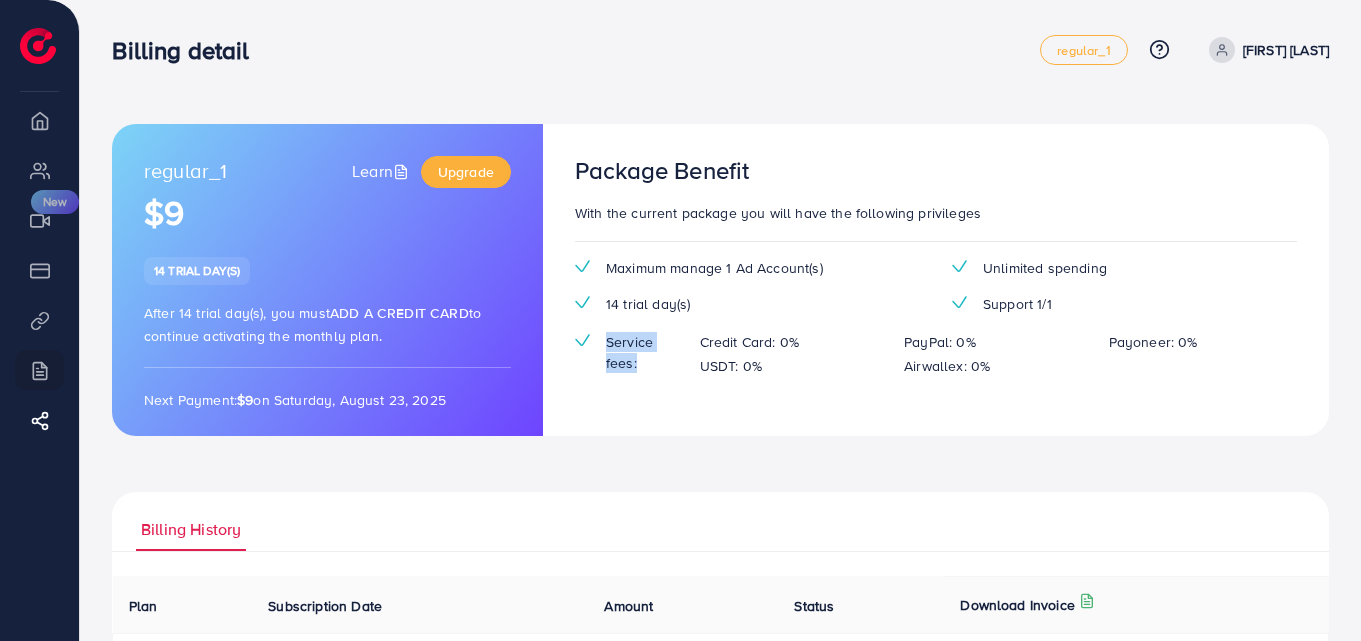 drag, startPoint x: 600, startPoint y: 349, endPoint x: 672, endPoint y: 364, distance: 73.545906 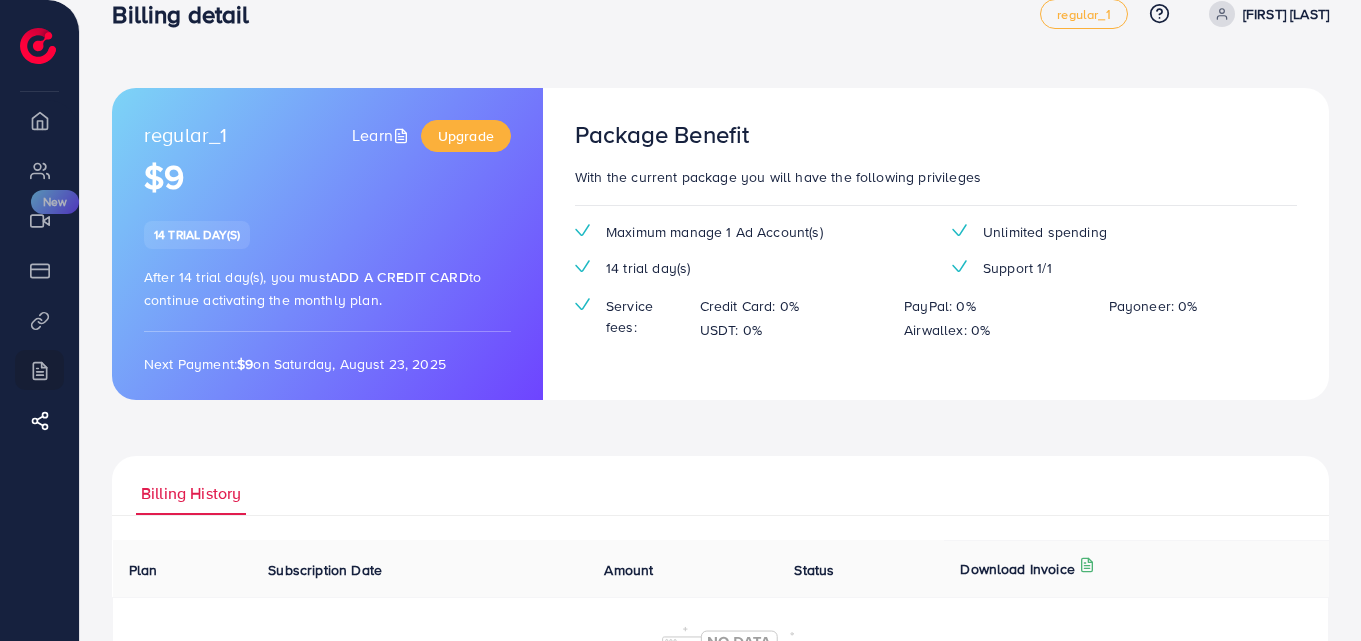 scroll, scrollTop: 279, scrollLeft: 0, axis: vertical 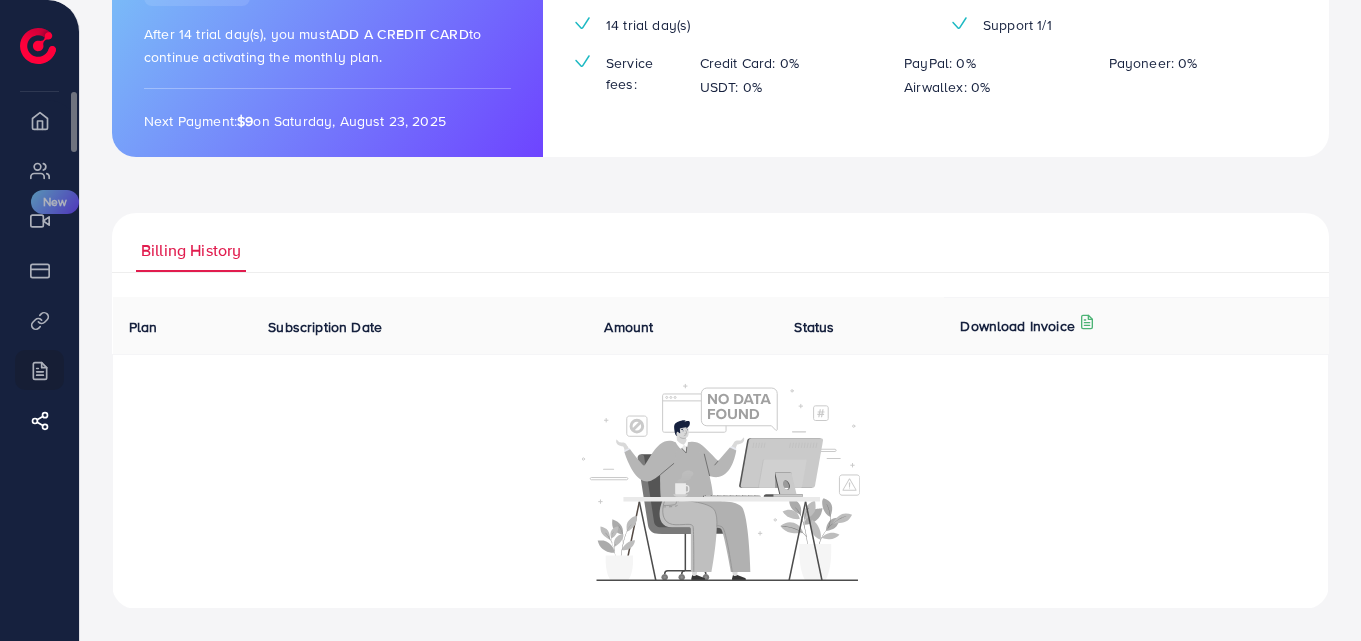 click on "Creative center  New" at bounding box center [39, 220] 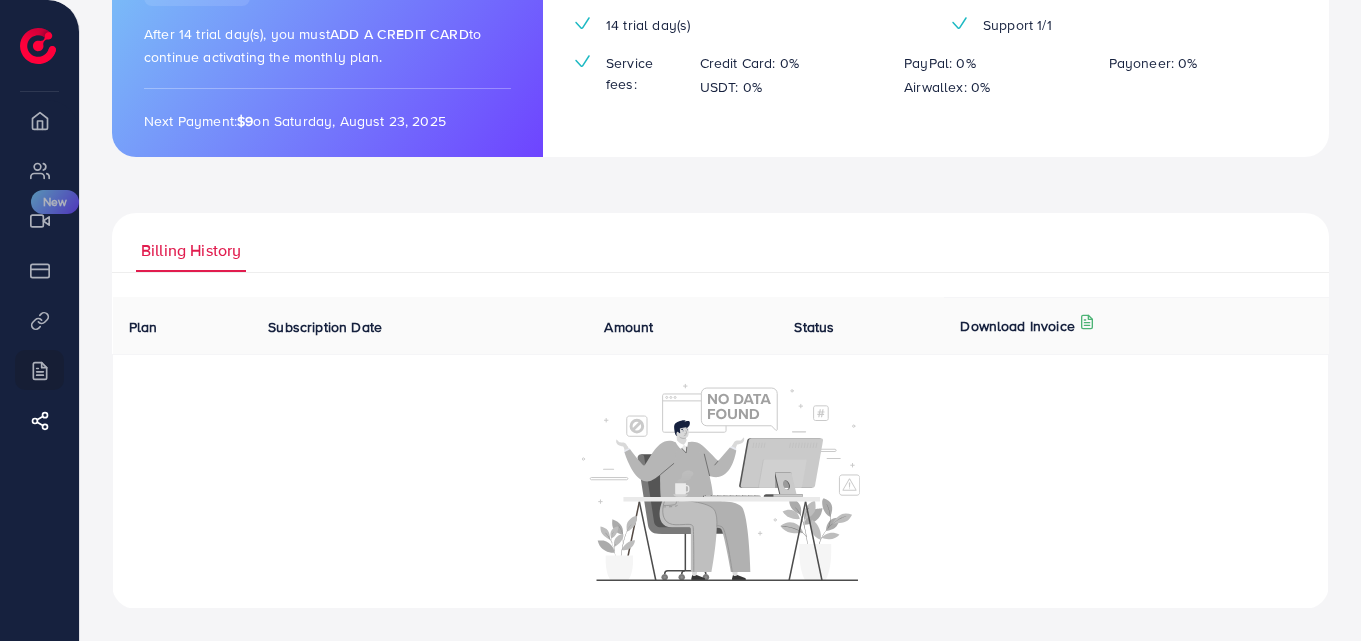scroll, scrollTop: 0, scrollLeft: 0, axis: both 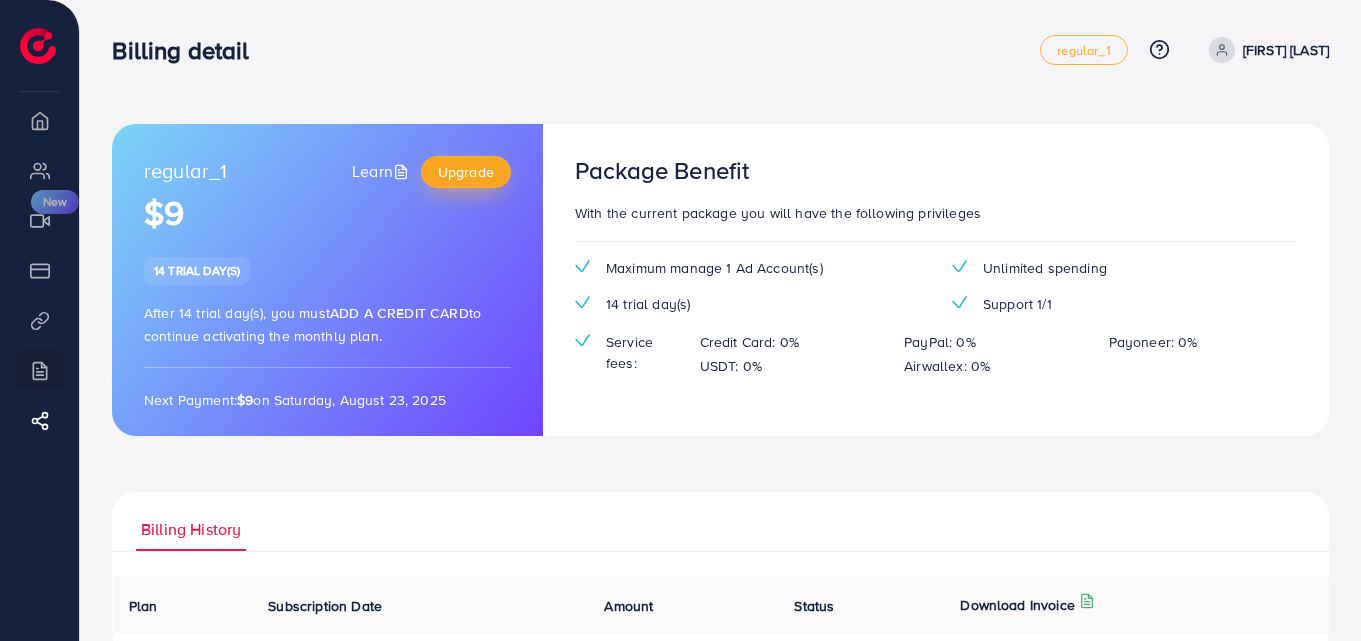 click on "Upgrade" at bounding box center [466, 172] 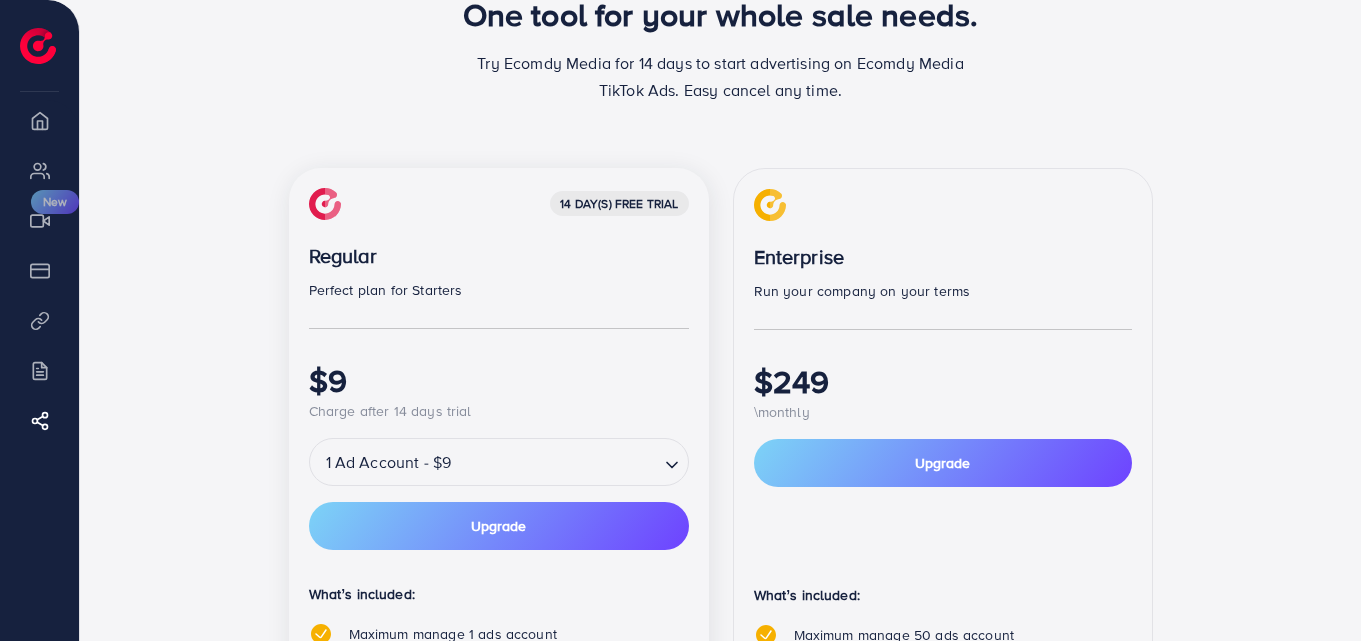 scroll, scrollTop: 586, scrollLeft: 0, axis: vertical 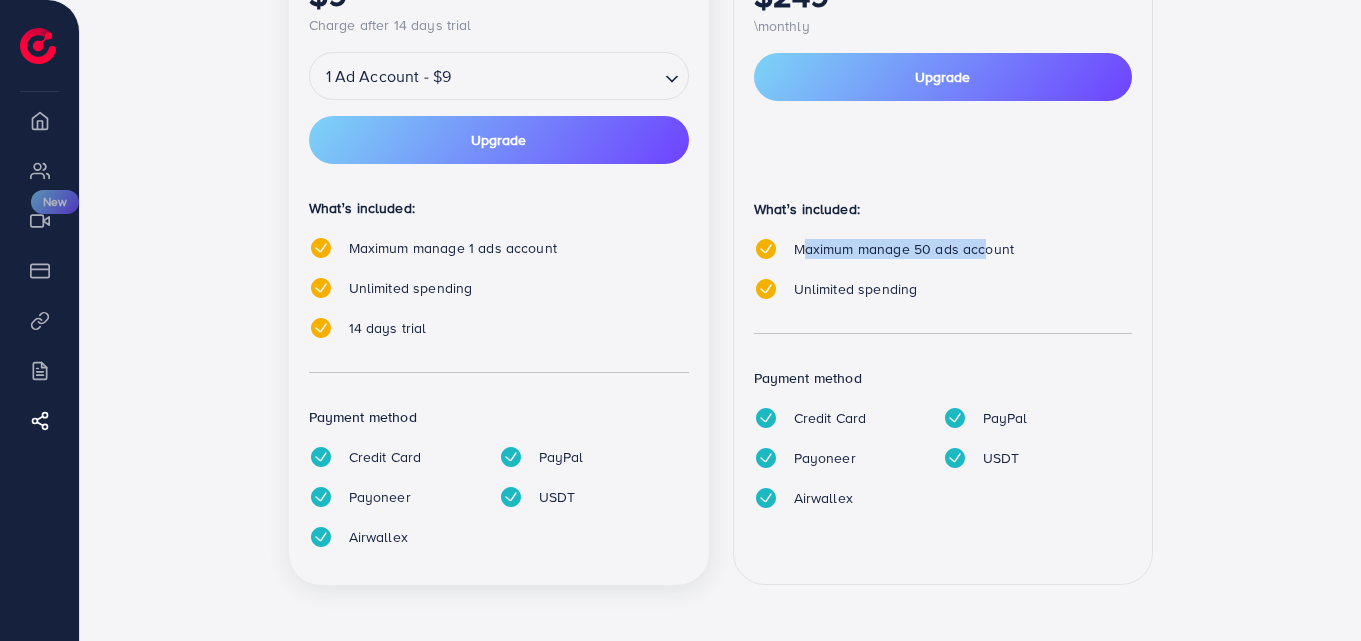 drag, startPoint x: 801, startPoint y: 246, endPoint x: 983, endPoint y: 254, distance: 182.17574 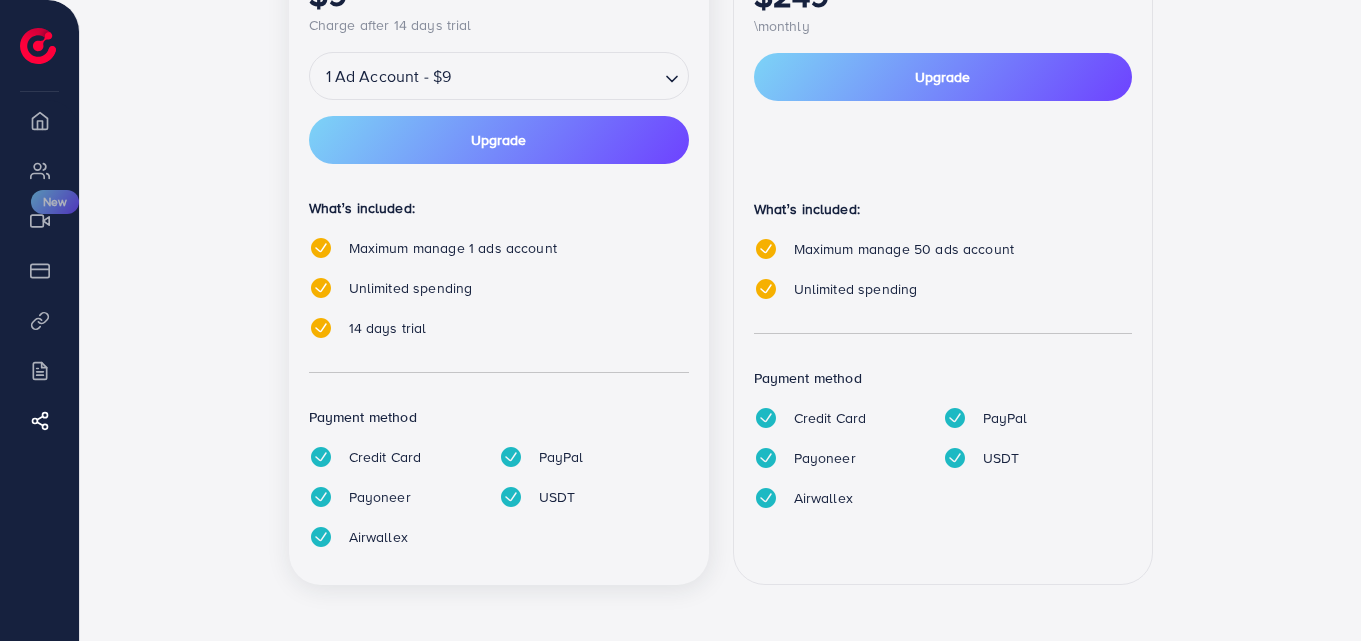 scroll, scrollTop: 386, scrollLeft: 0, axis: vertical 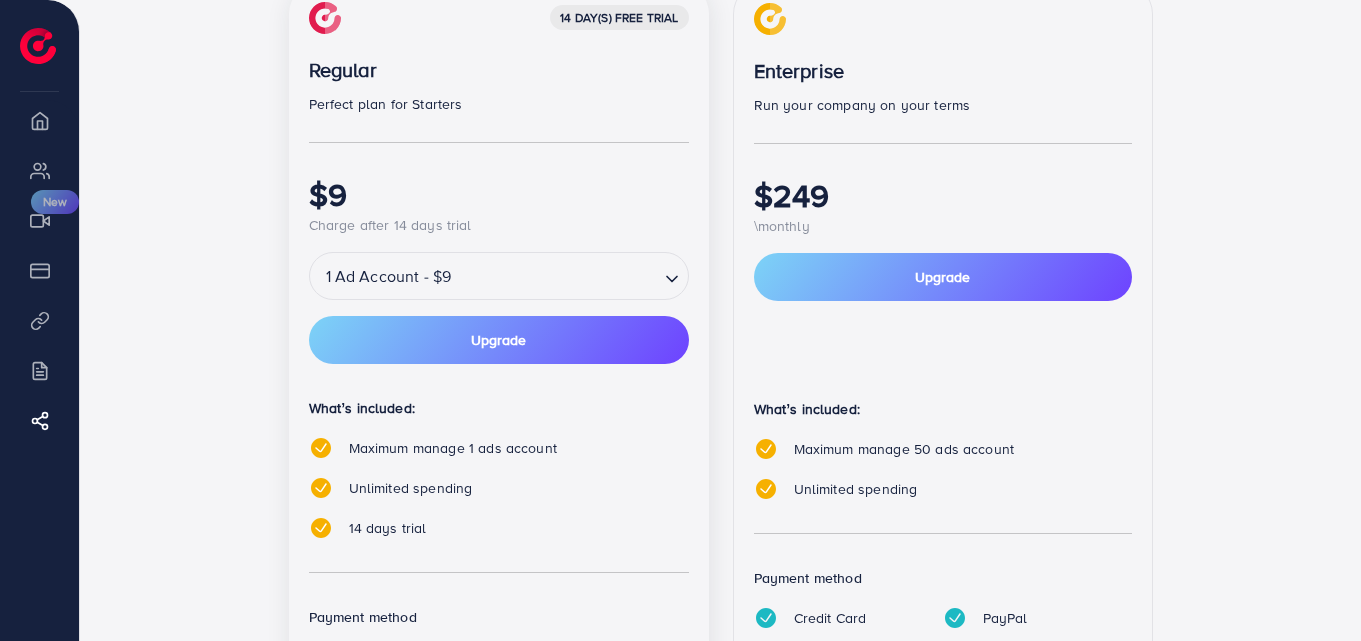 click at bounding box center [556, 276] 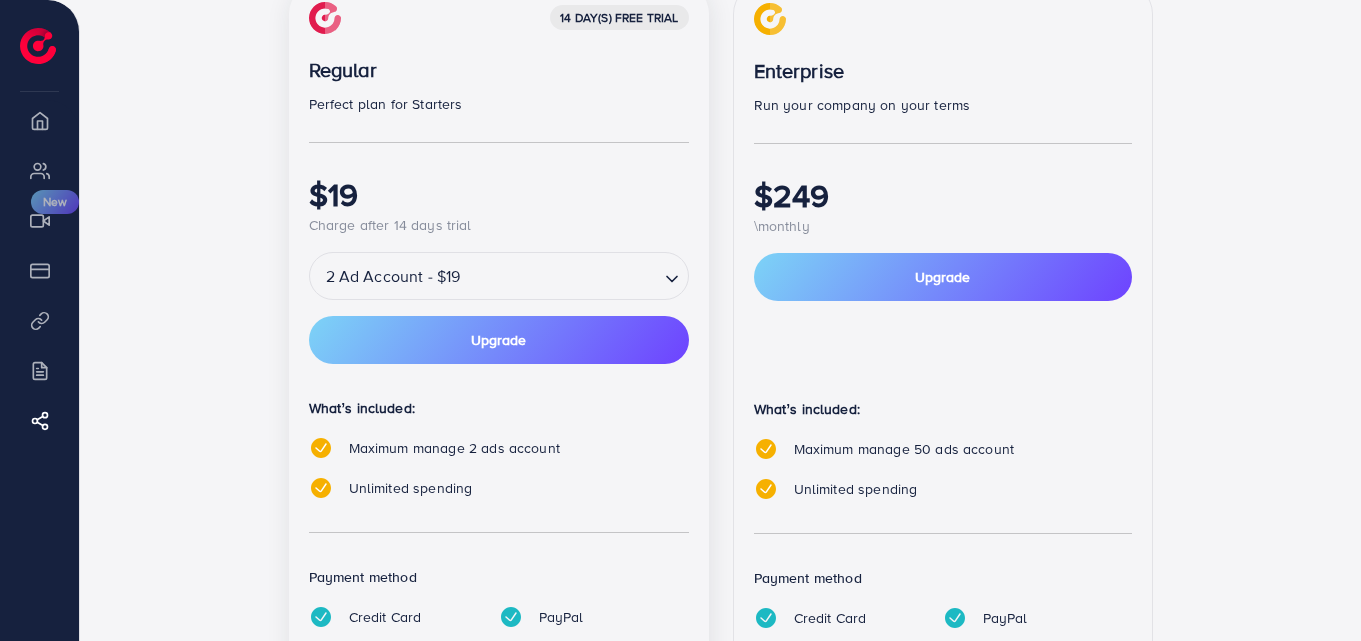 click on "14 day(s) free trial   Regular   Perfect plan for Starters   $19   Charge after 14 days trial
2 Ad Account - $19
Loading...     regular_1 regular_2 regular_3 regular_4 regular_5        Upgrade   What’s included:   Maximum manage 2 ads account   Unlimited spending   Payment method   Credit Card   PayPal   Payoneer   USDT   Airwallex" at bounding box center [499, 365] 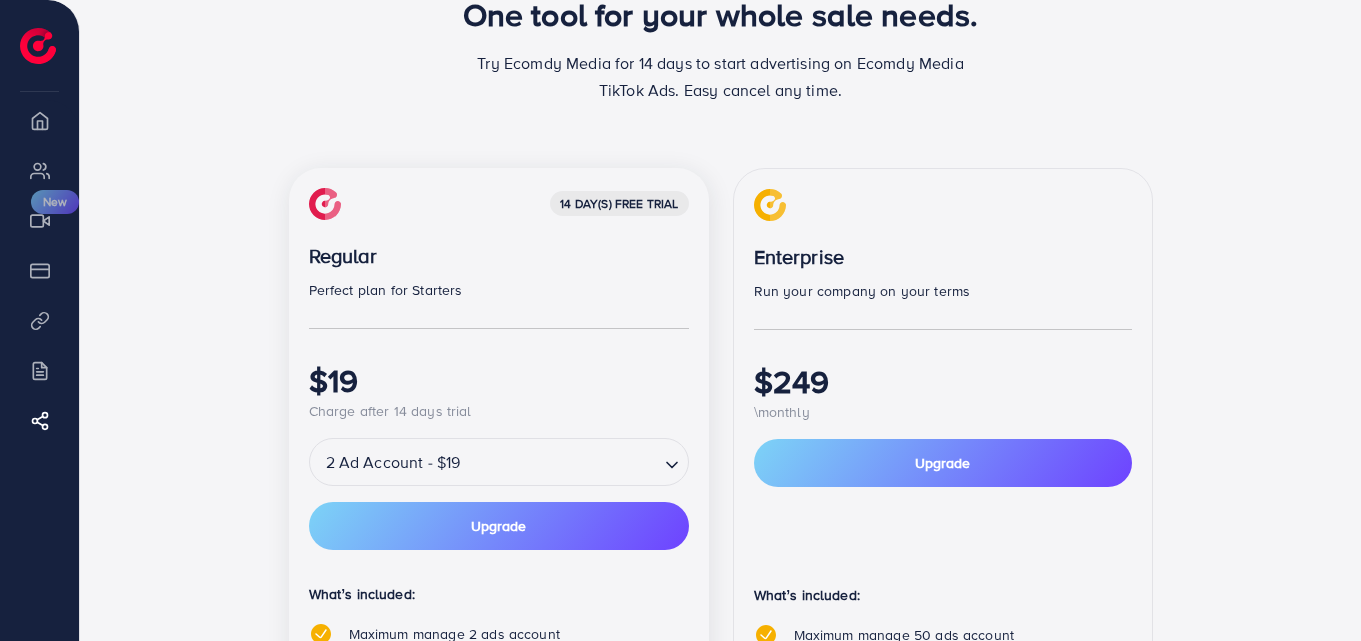 scroll, scrollTop: 148, scrollLeft: 0, axis: vertical 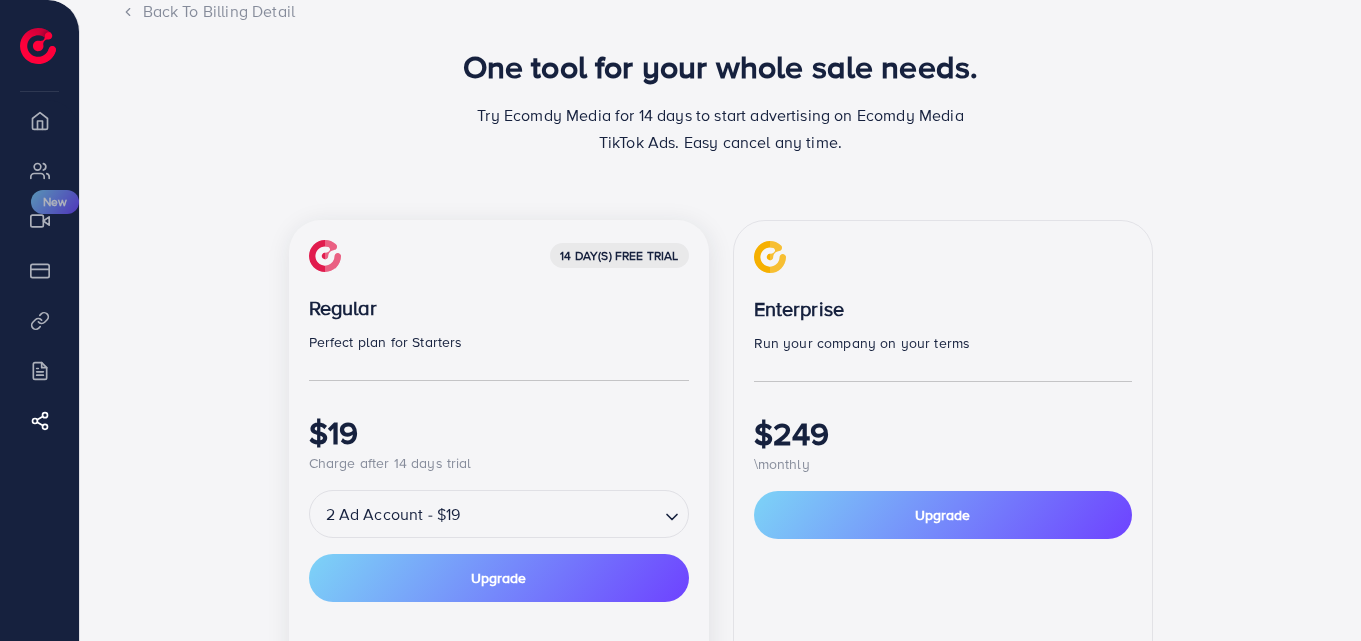 click at bounding box center [561, 514] 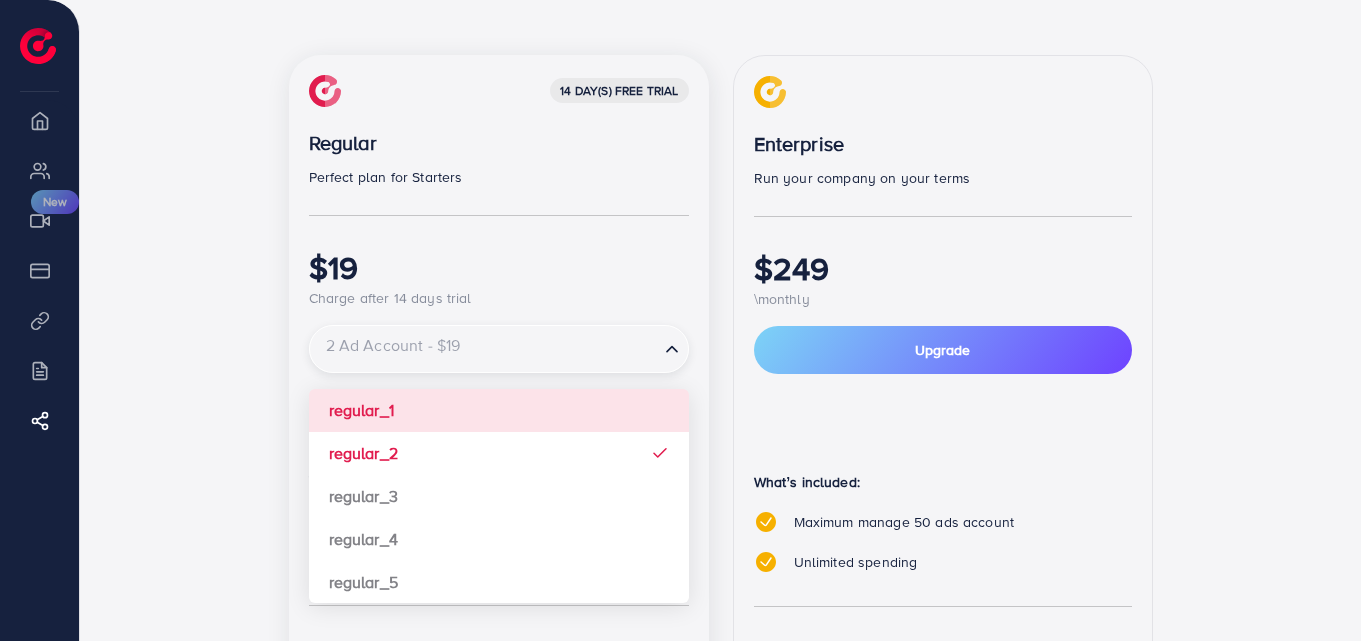 scroll, scrollTop: 348, scrollLeft: 0, axis: vertical 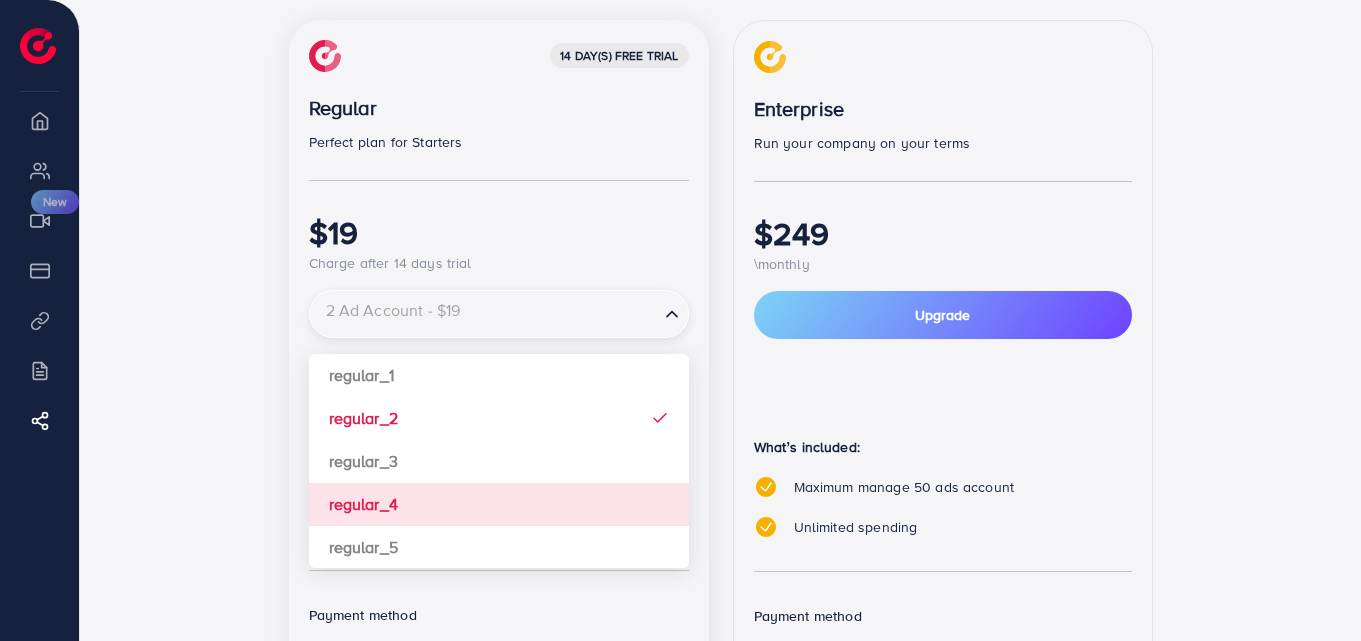 click on "14 day(s) free trial   Regular   Perfect plan for Starters   $19   Charge after 14 days trial
2 Ad Account - $19
Loading...     regular_1 regular_2 regular_3 regular_4 regular_5        Upgrade   What’s included:   Maximum manage 2 ads account   Unlimited spending   Payment method   Credit Card   PayPal   Payoneer   USDT   Airwallex" at bounding box center (499, 403) 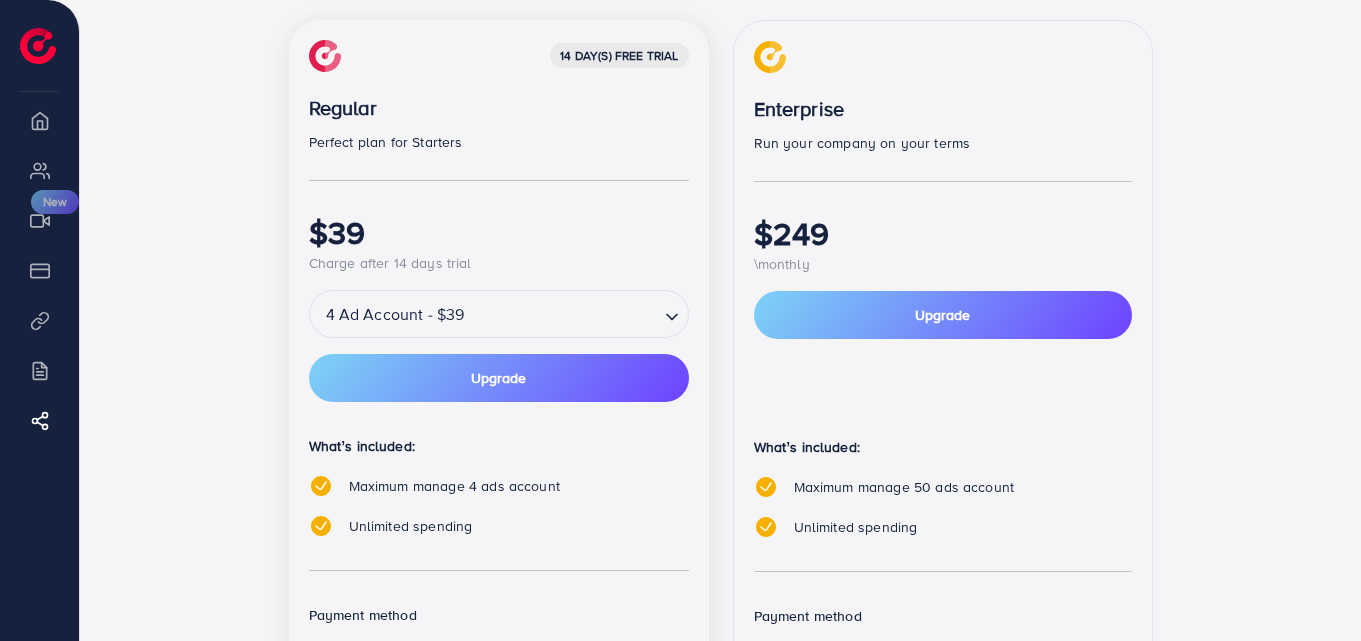 click on "14 day(s) free trial   Regular   Perfect plan for Starters   $39   Charge after 14 days trial
4 Ad Account - $39
Loading...      Upgrade   What’s included:   Maximum manage 4 ads account   Unlimited spending   Payment method   Credit Card   PayPal   Payoneer   USDT   Airwallex   Enterprise   Run your company on your terms   $249  \monthly  Upgrade   What’s included:  Maximum manage 50 ads account Unlimited spending  Payment method   Credit Card   PayPal   Payoneer   USDT   Airwallex" at bounding box center [721, 415] 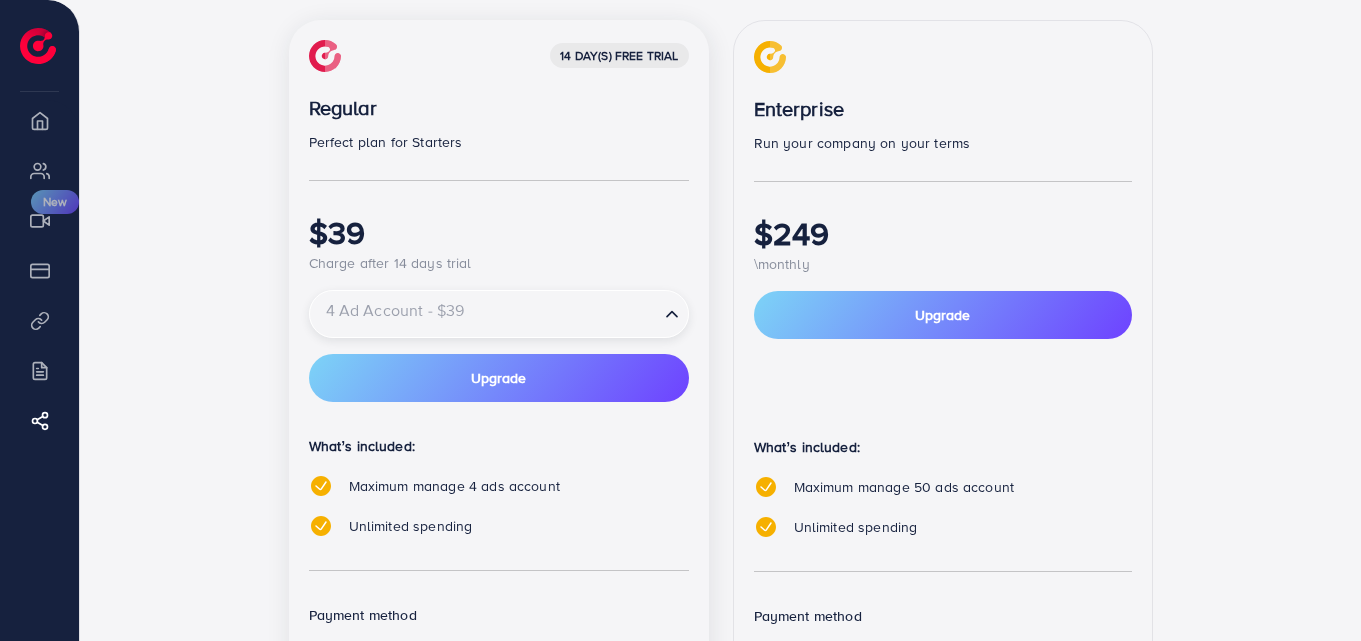 click at bounding box center [484, 314] 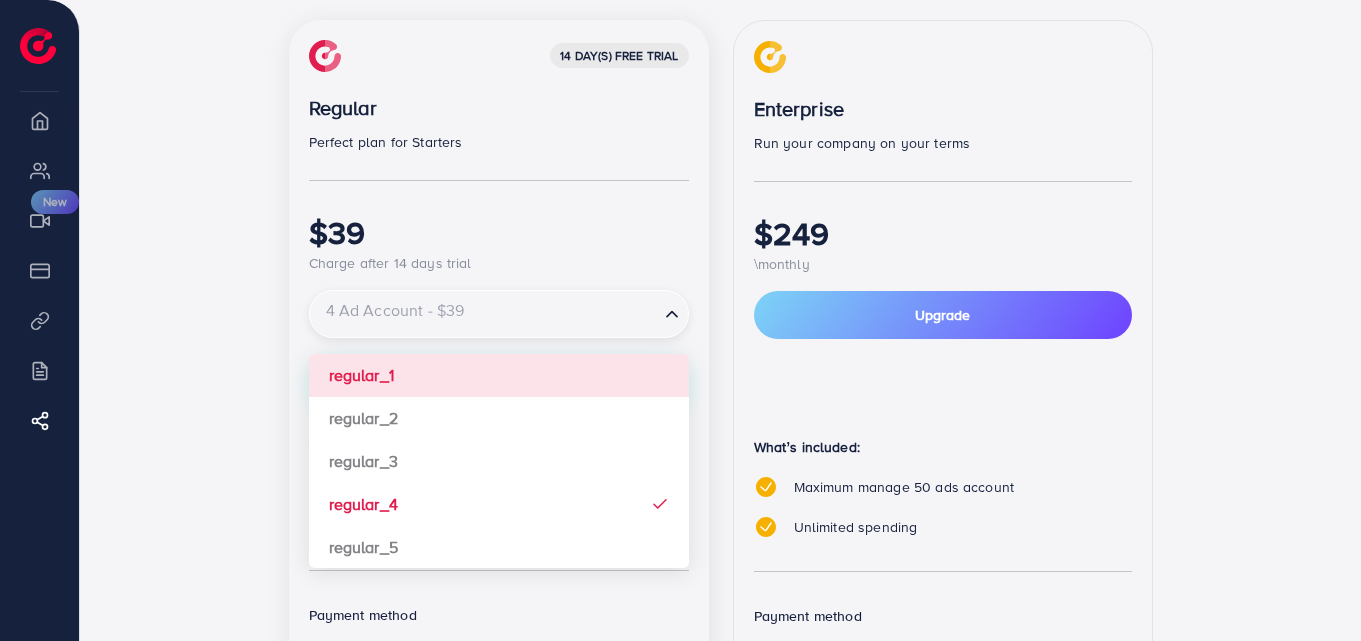 click on "14 day(s) free trial   Regular   Perfect plan for Starters   $39   Charge after 14 days trial
4 Ad Account - $39
Loading...     regular_1 regular_2 regular_3 regular_4 regular_5        Upgrade   What’s included:   Maximum manage 4 ads account   Unlimited spending   Payment method   Credit Card   PayPal   Payoneer   USDT   Airwallex" at bounding box center (499, 403) 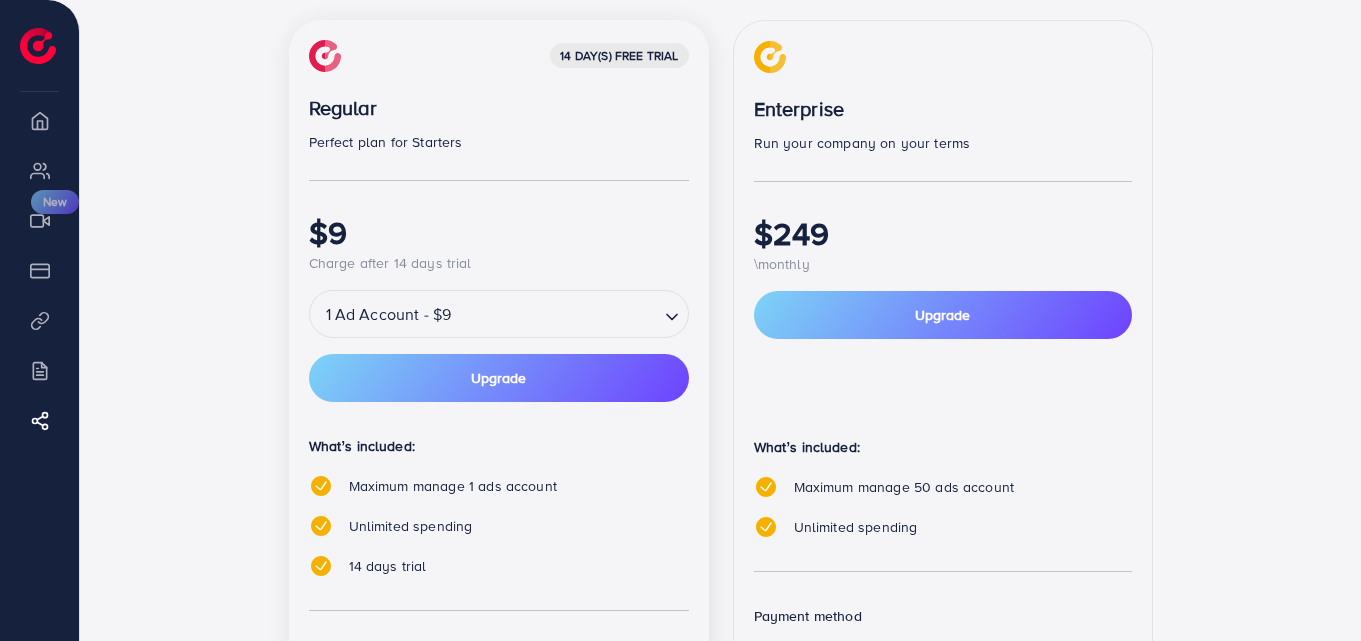 click on "14 day(s) free trial   Regular   Perfect plan for Starters   $9   Charge after 14 days trial
1 Ad Account - $9
Loading...      Upgrade   What’s included:   Maximum manage 1 ads account   Unlimited spending   14 days trial   Payment method   Credit Card   PayPal   Payoneer   USDT   Airwallex   Enterprise   Run your company on your terms   $249  \monthly  Upgrade   What’s included:  Maximum manage 50 ads account Unlimited spending  Payment method   Credit Card   PayPal   Payoneer   USDT   Airwallex" at bounding box center [721, 434] 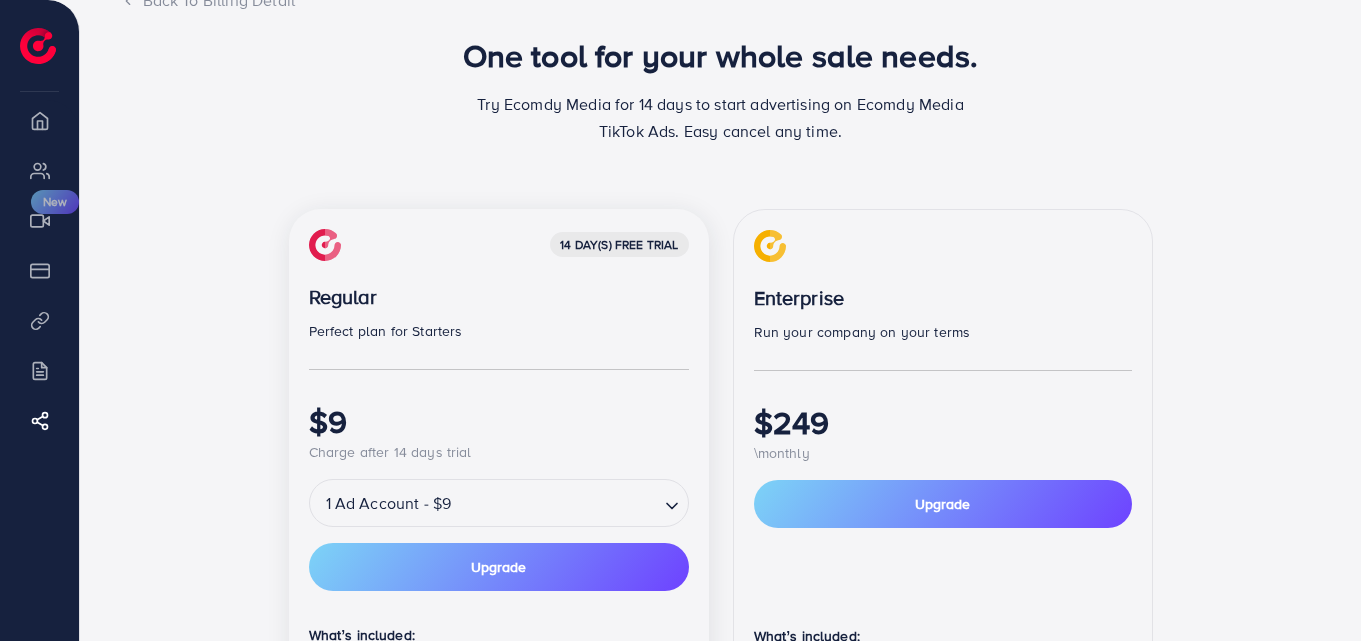 scroll, scrollTop: 200, scrollLeft: 0, axis: vertical 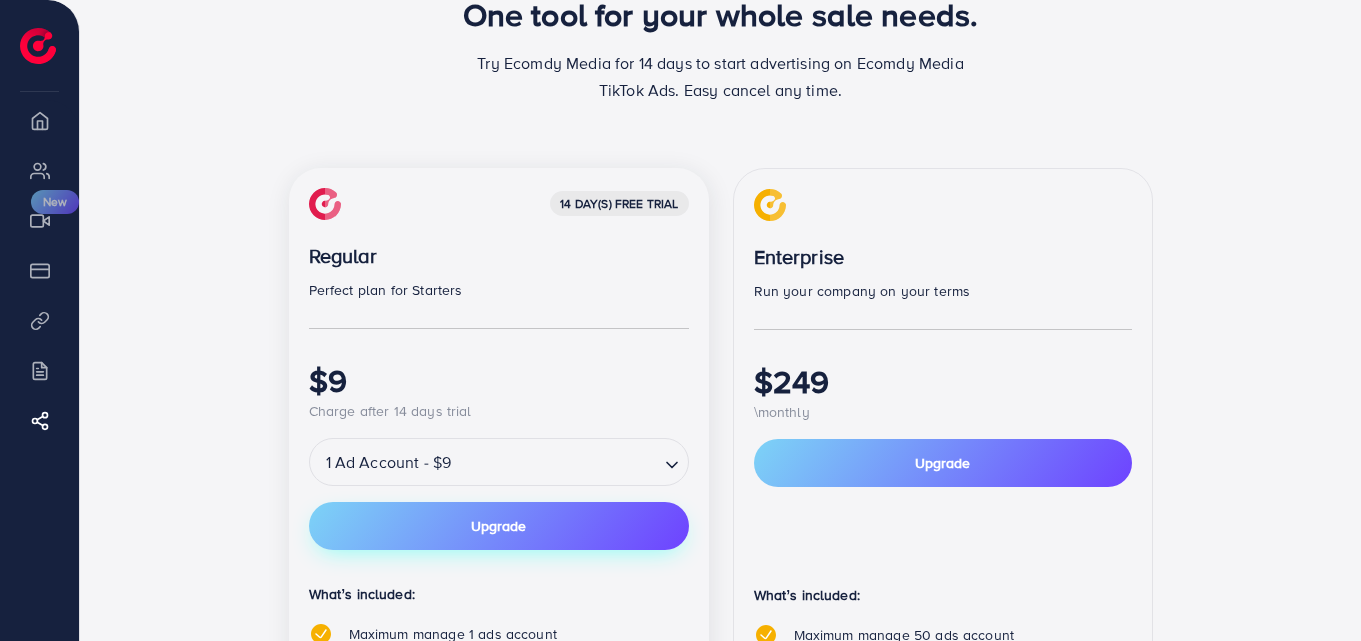click on "Upgrade" at bounding box center [499, 526] 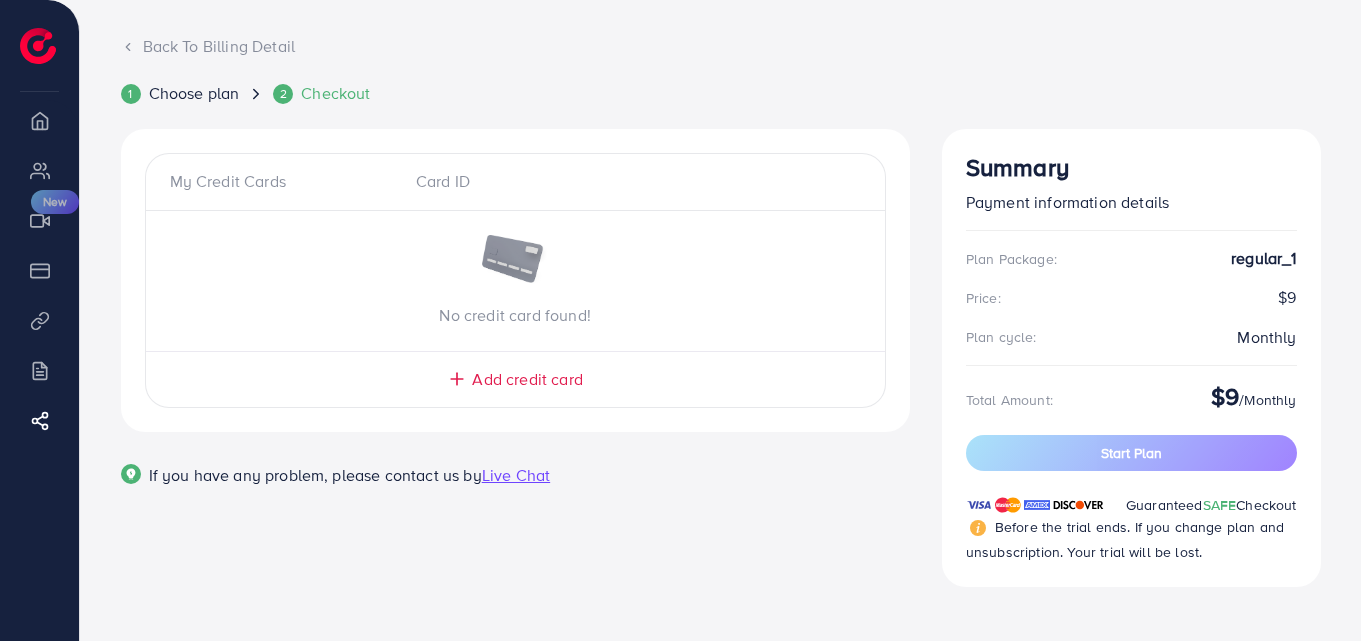 scroll, scrollTop: 115, scrollLeft: 0, axis: vertical 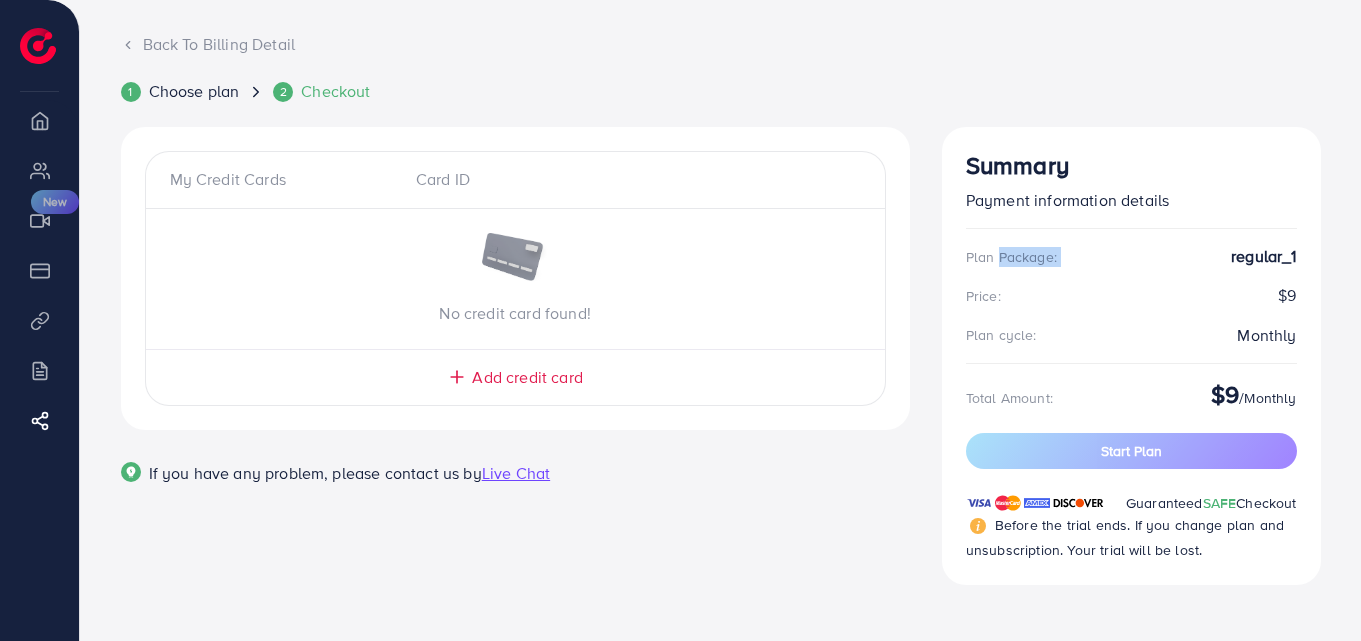 click on "Plan Package:   regular_1" at bounding box center (1131, 256) 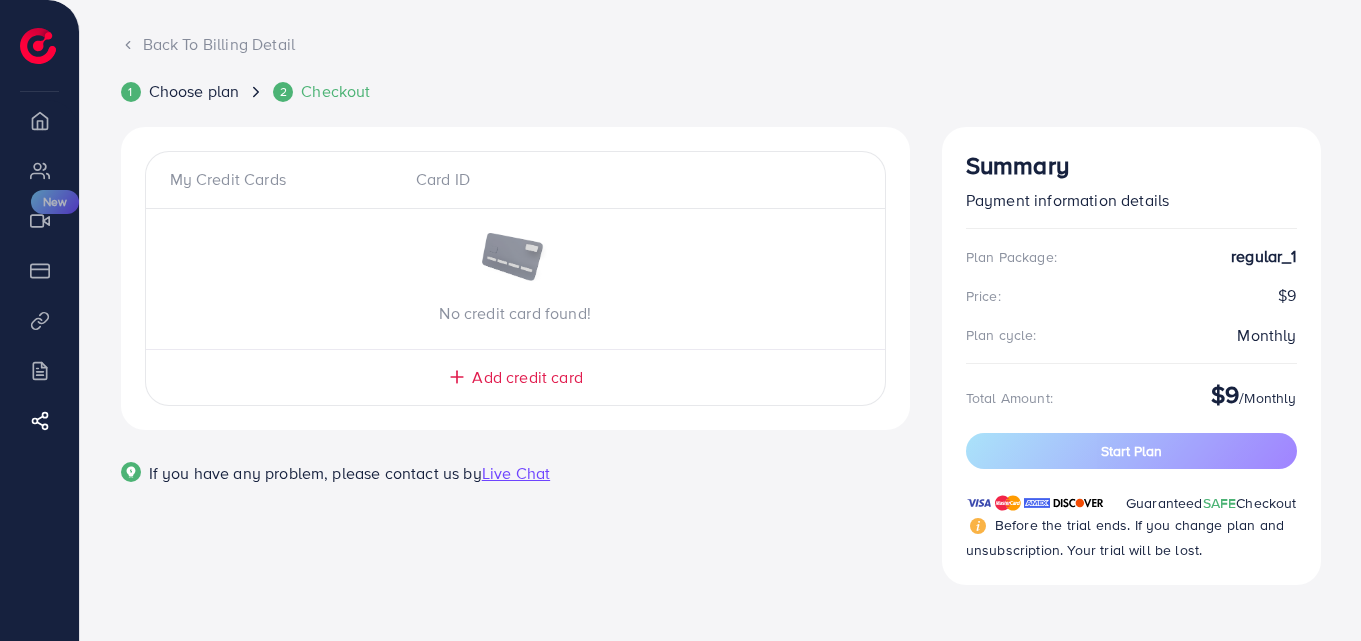 click on "Add credit card" at bounding box center [527, 377] 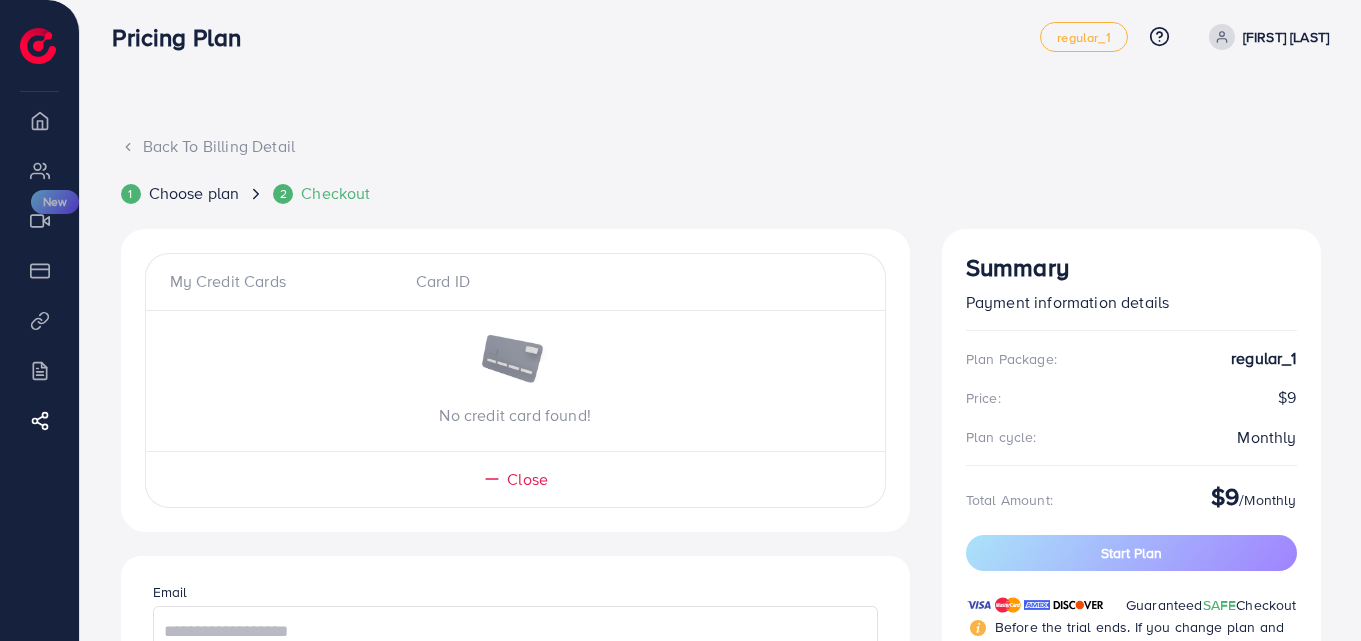scroll, scrollTop: 0, scrollLeft: 0, axis: both 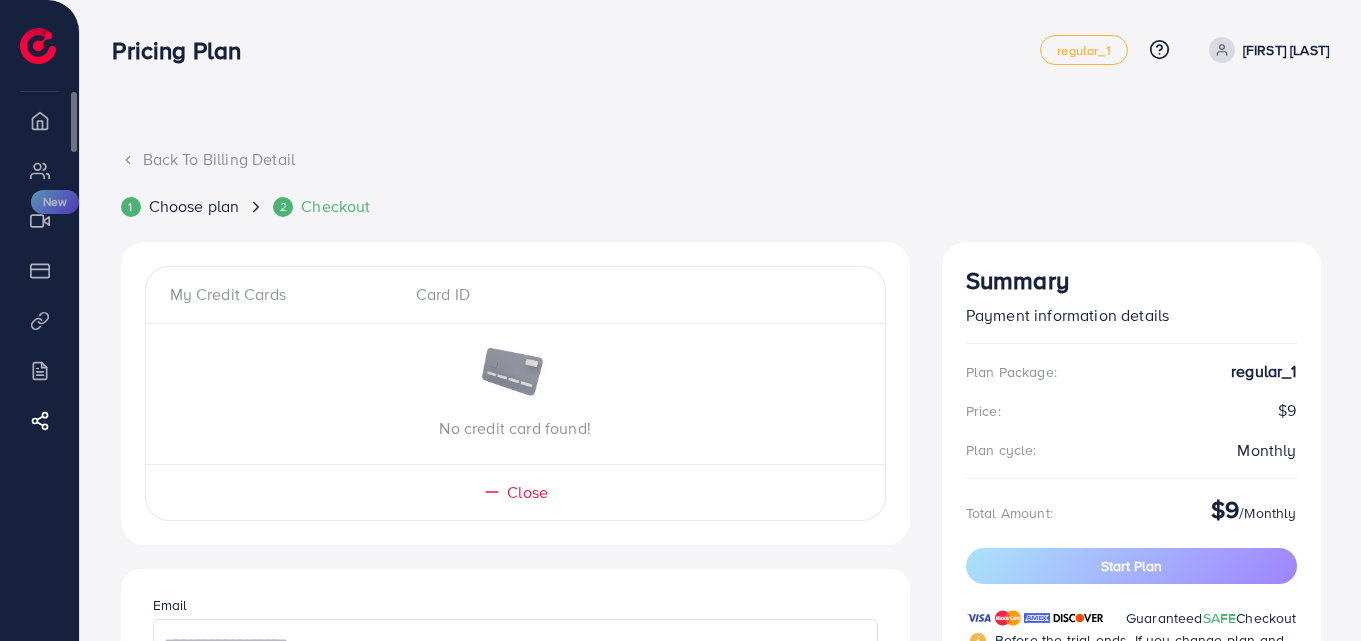 click on "Overview My ad accounts Creative center  New  Payment Product Links Billing Affiliate Program" at bounding box center [39, 286] 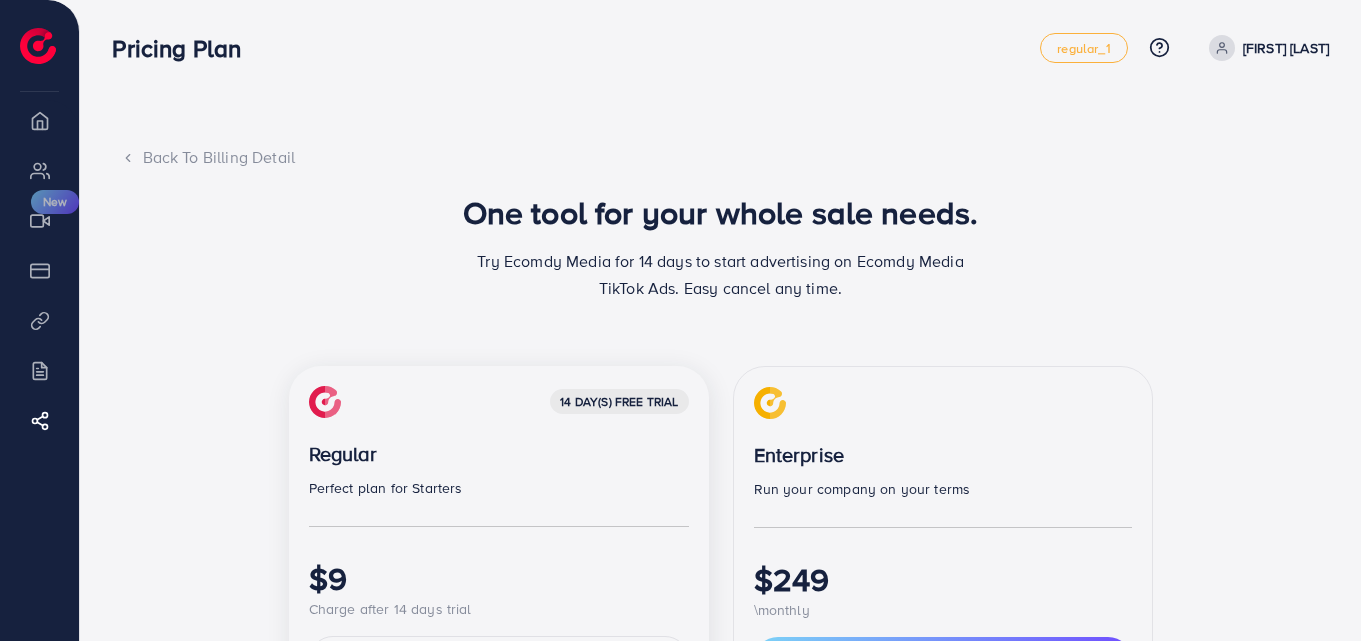 scroll, scrollTop: 0, scrollLeft: 0, axis: both 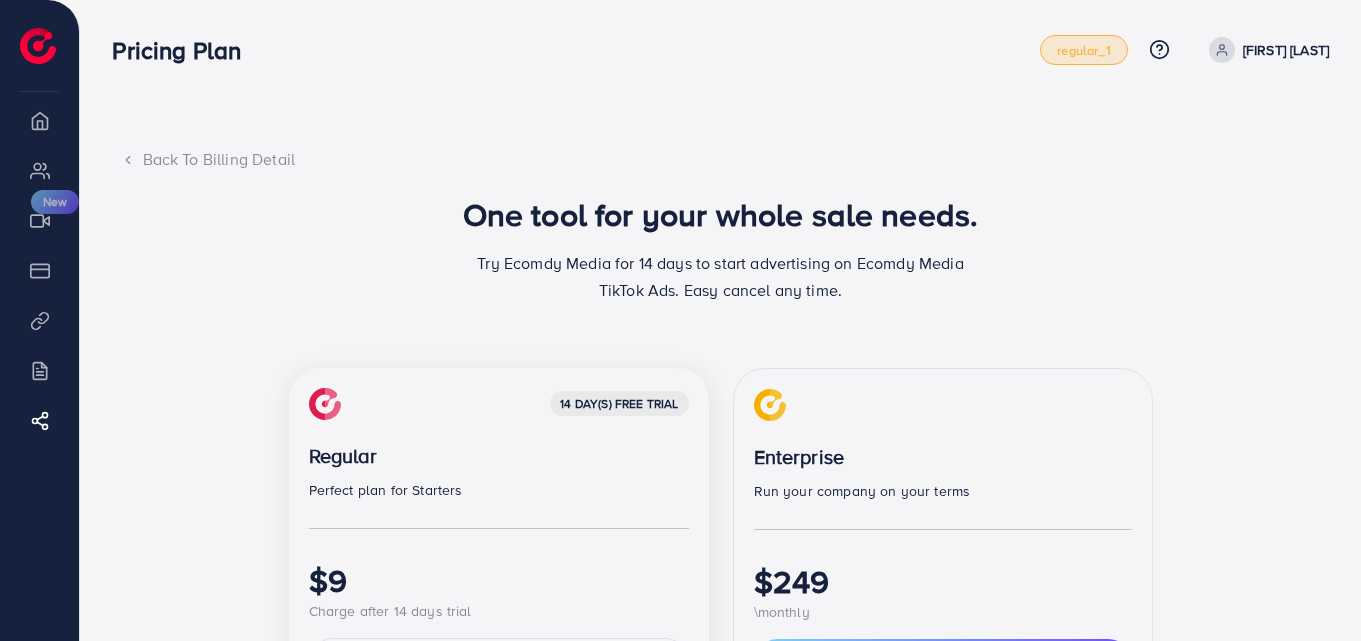 click on "regular_1" at bounding box center (1083, 50) 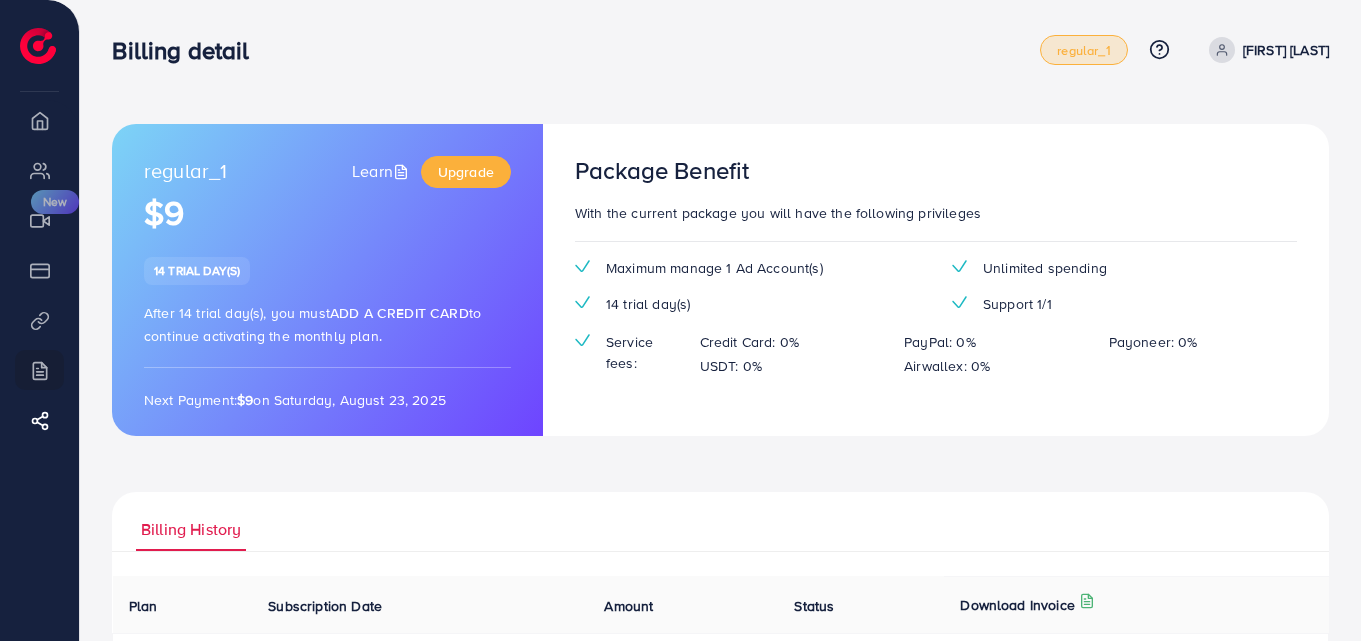 click on "regular_1" at bounding box center [1083, 50] 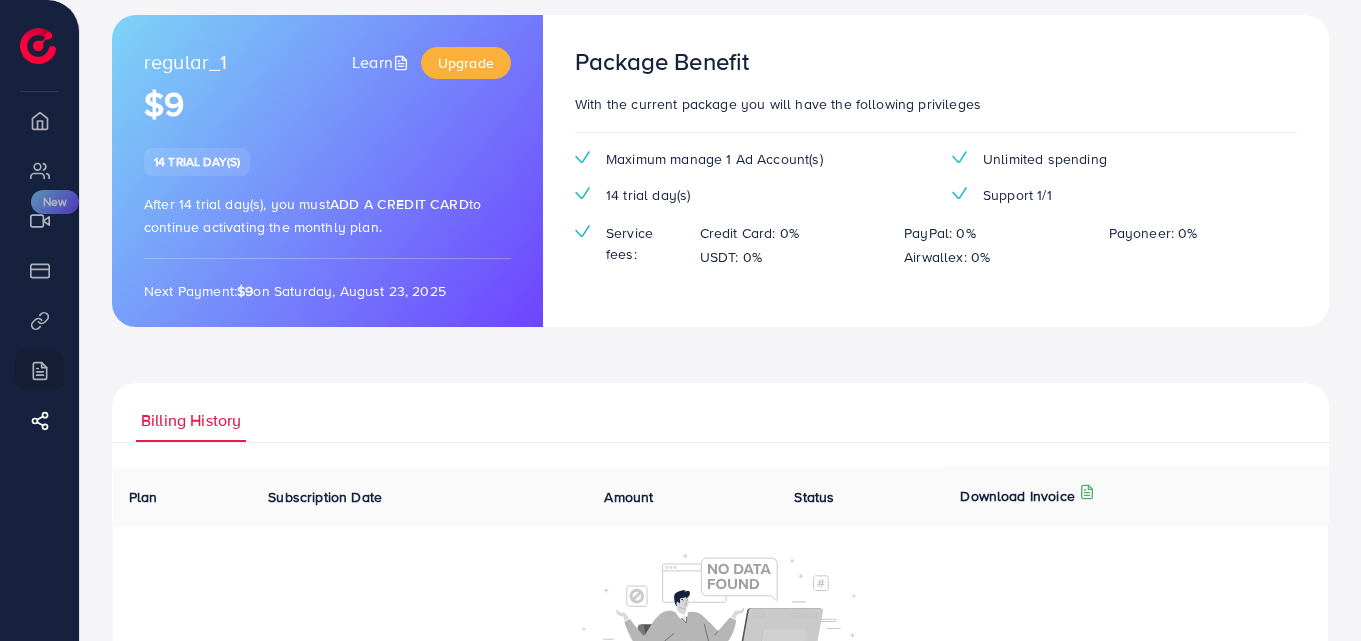 scroll, scrollTop: 0, scrollLeft: 0, axis: both 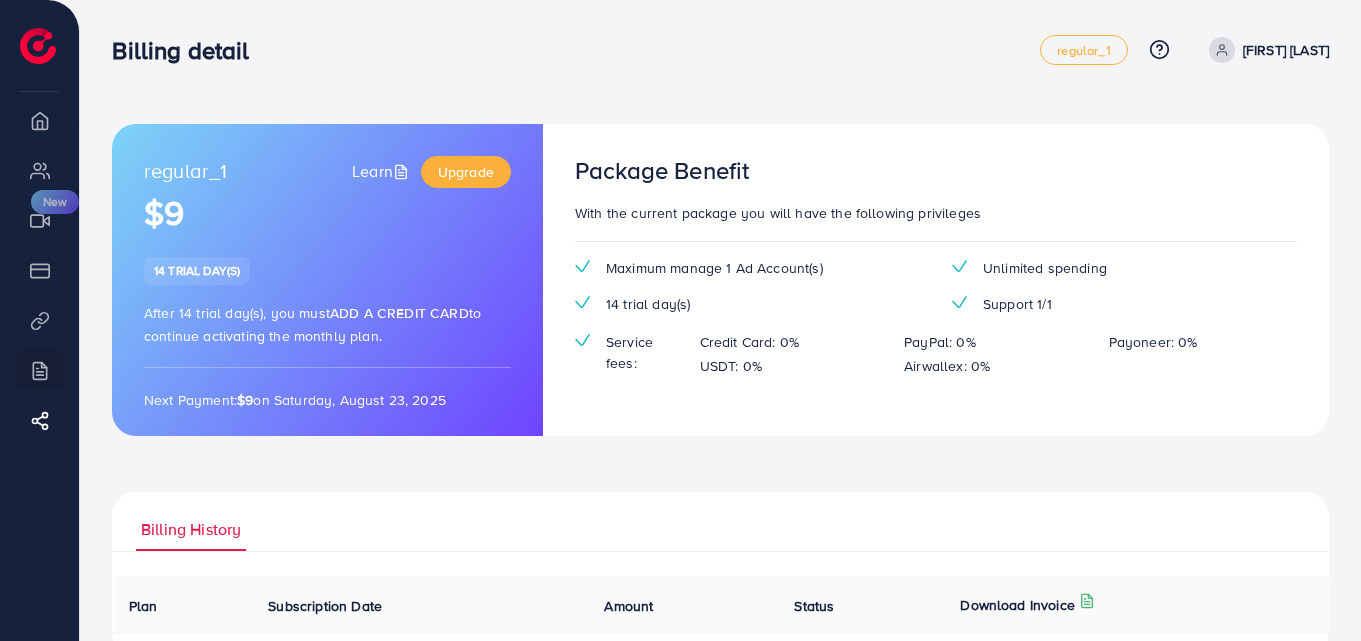 click 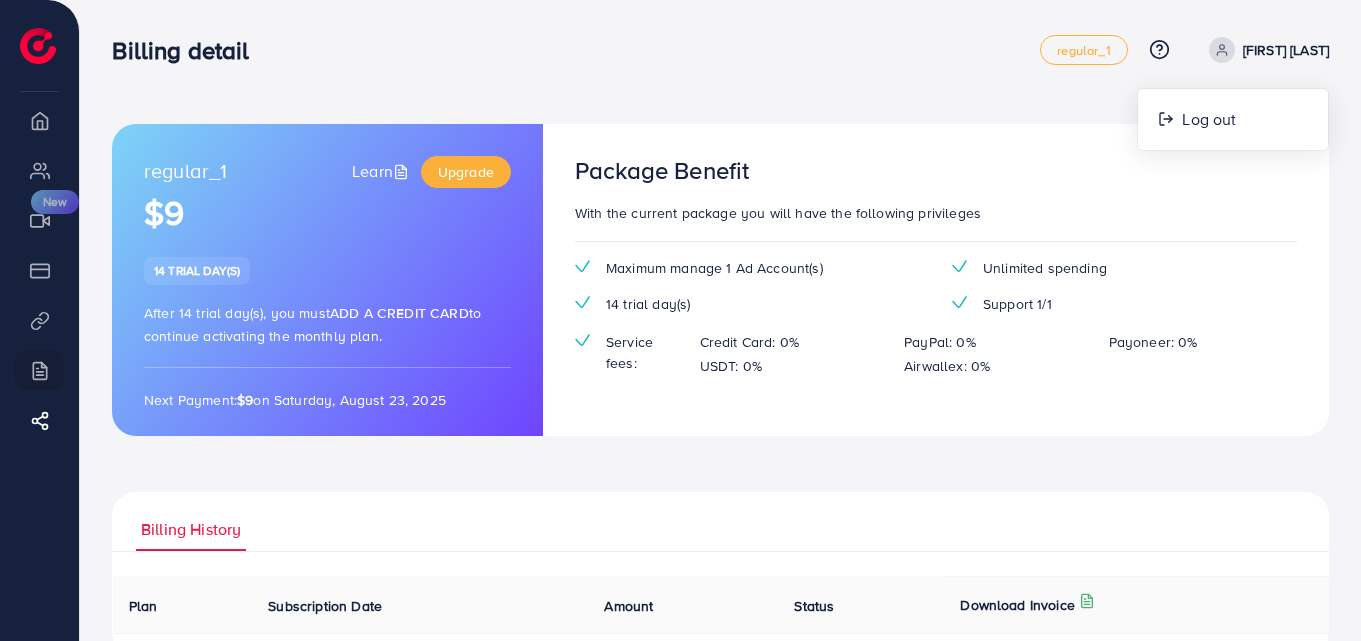 click on "[FIRST] [LAST]" at bounding box center (1286, 50) 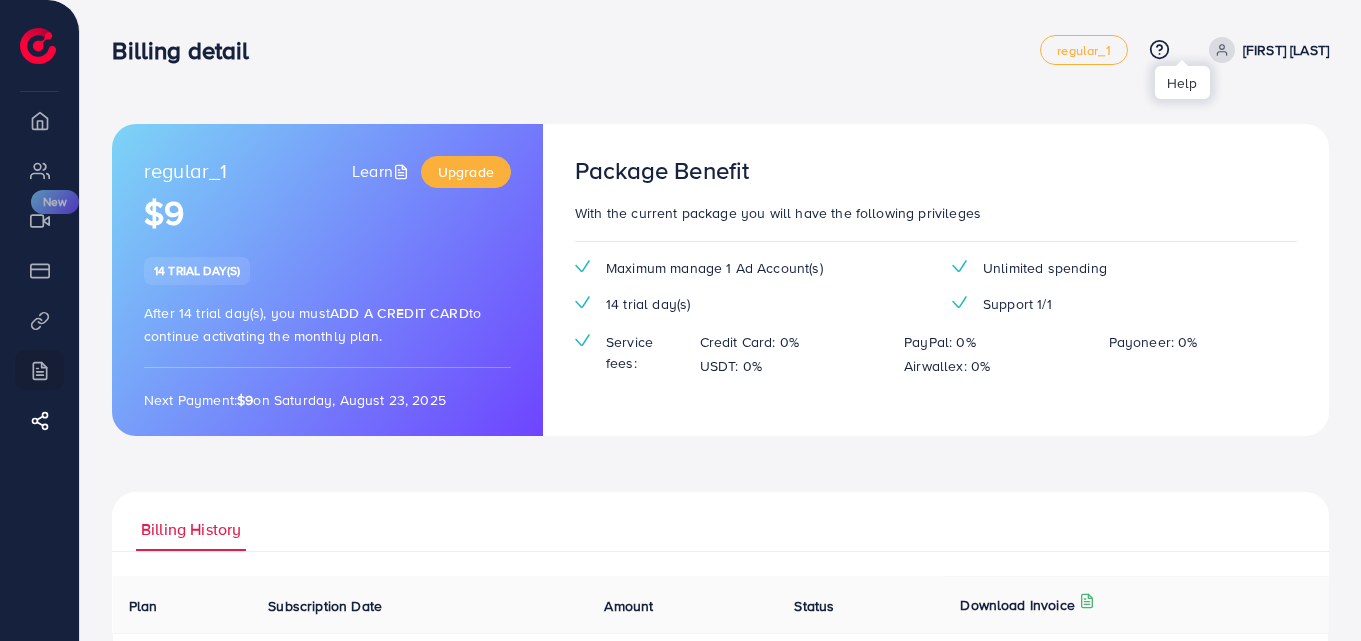 click 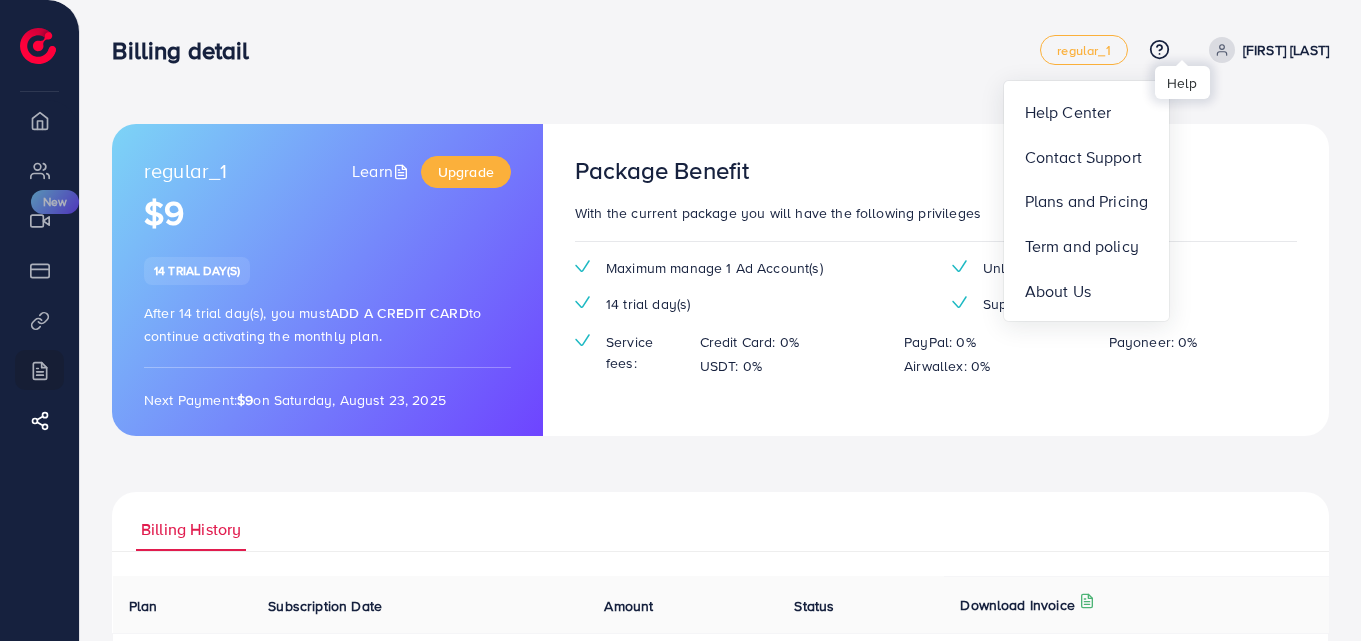 click 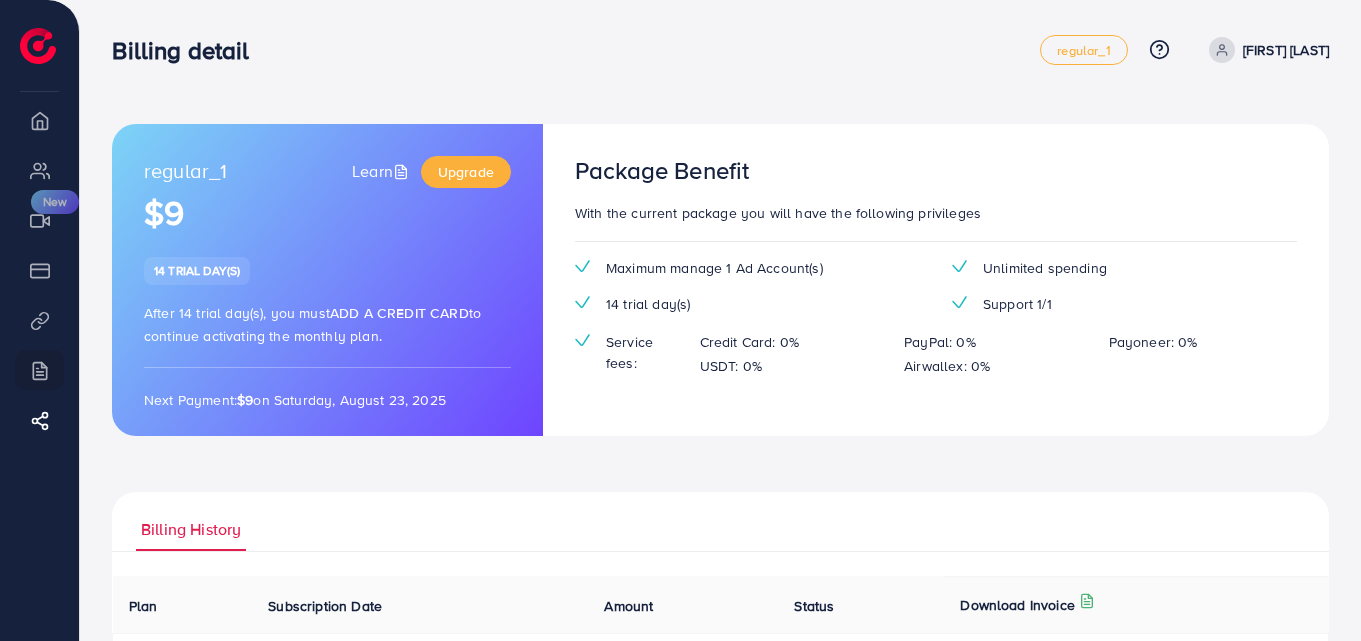 click at bounding box center (1222, 50) 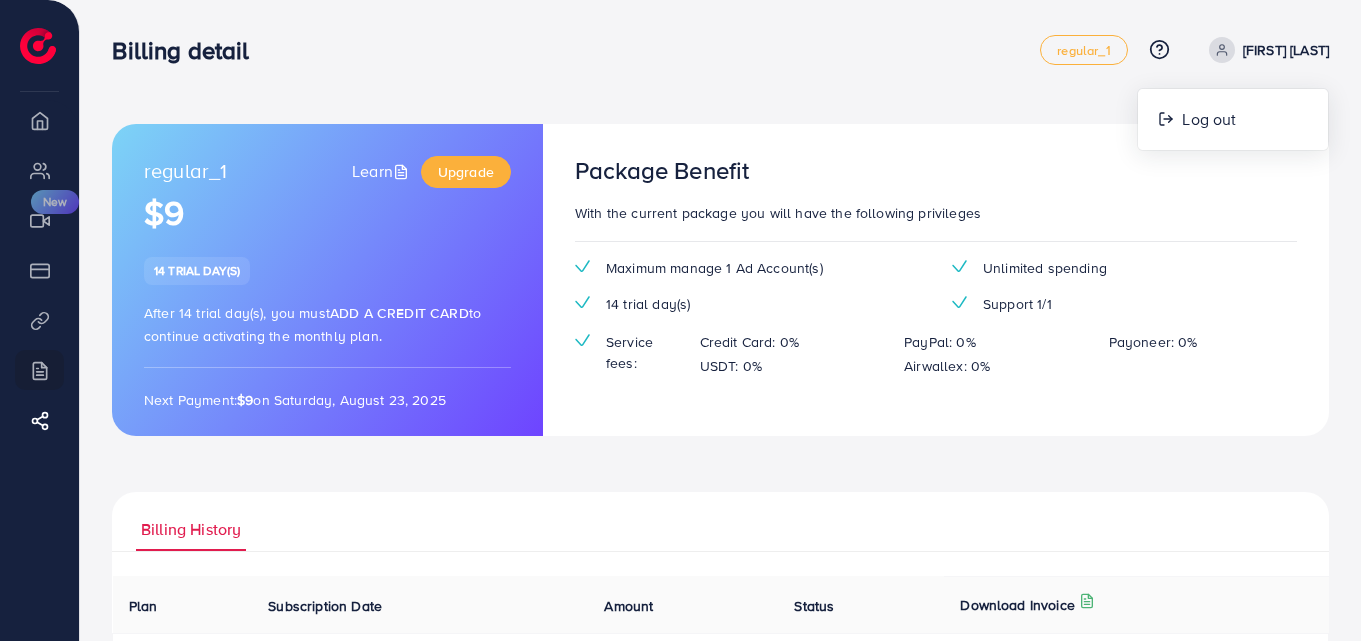 click at bounding box center (1222, 50) 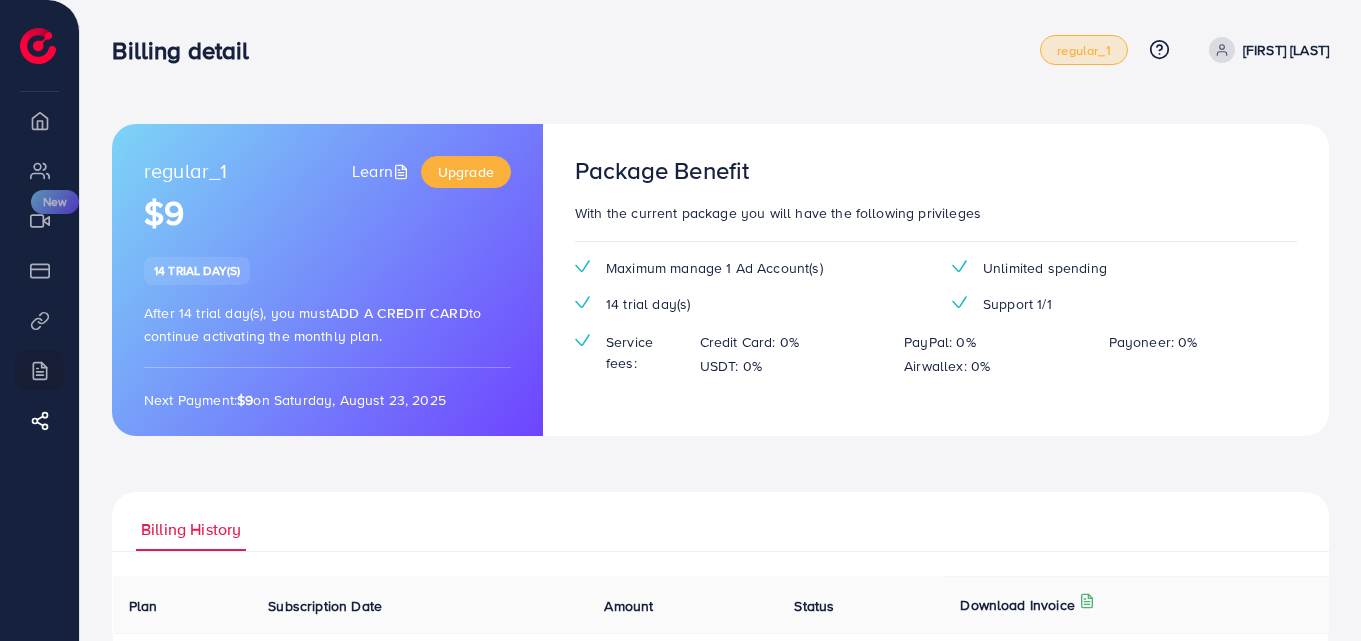 click on "regular_1" at bounding box center (1083, 50) 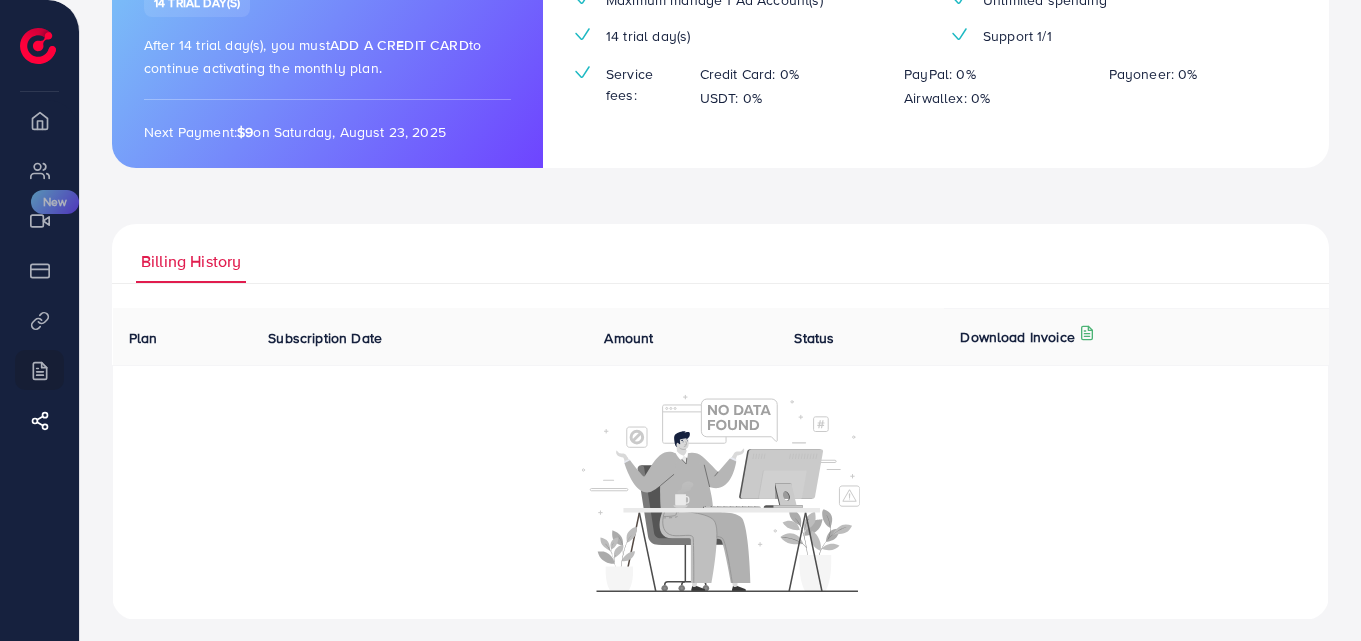 scroll, scrollTop: 279, scrollLeft: 0, axis: vertical 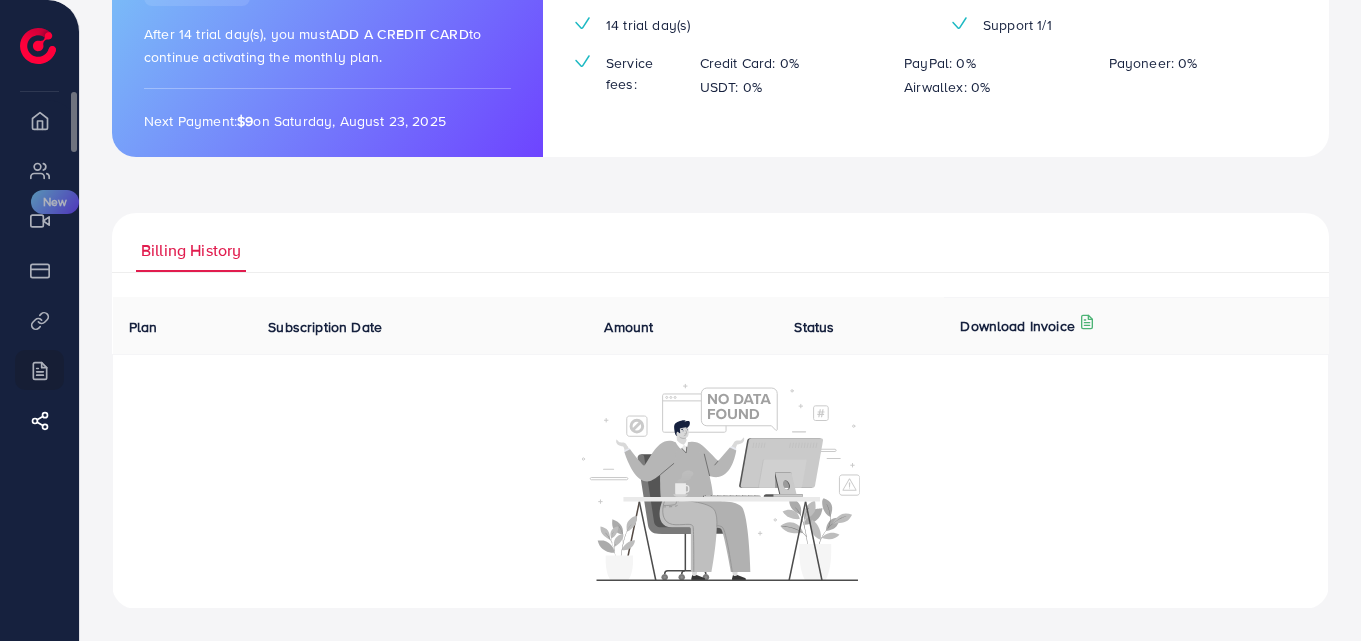 click on "Product Links" at bounding box center (39, 320) 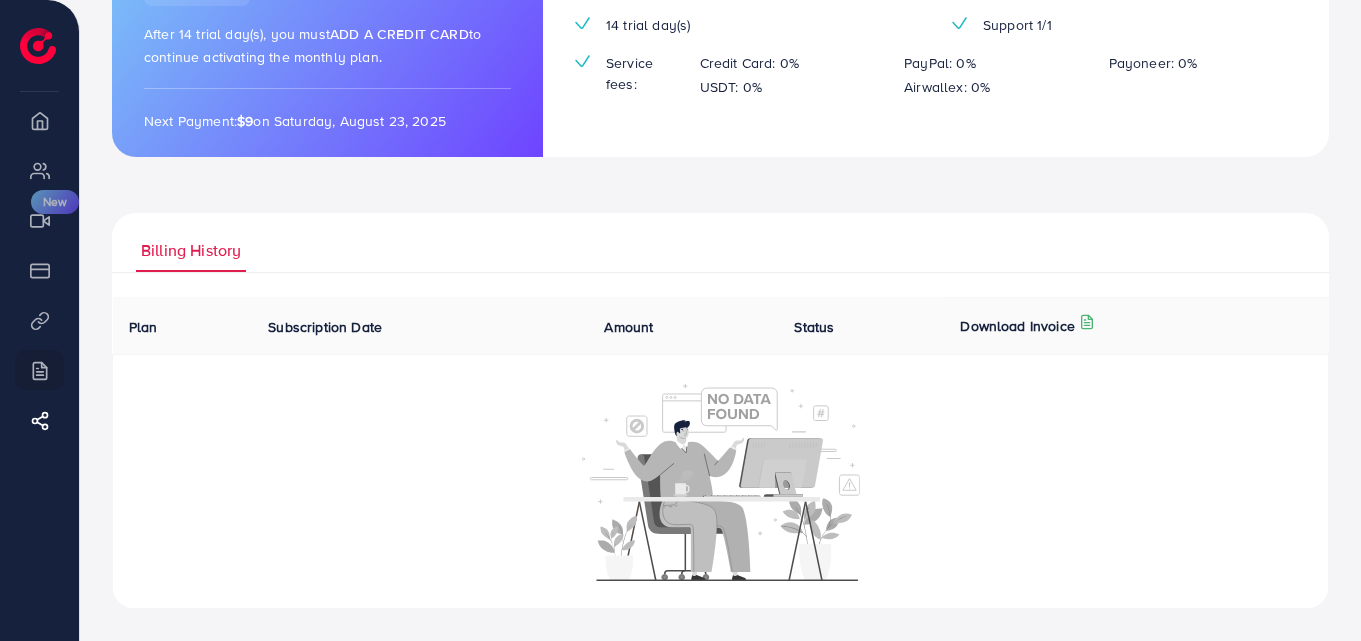 drag, startPoint x: 54, startPoint y: 12, endPoint x: 55, endPoint y: 51, distance: 39.012817 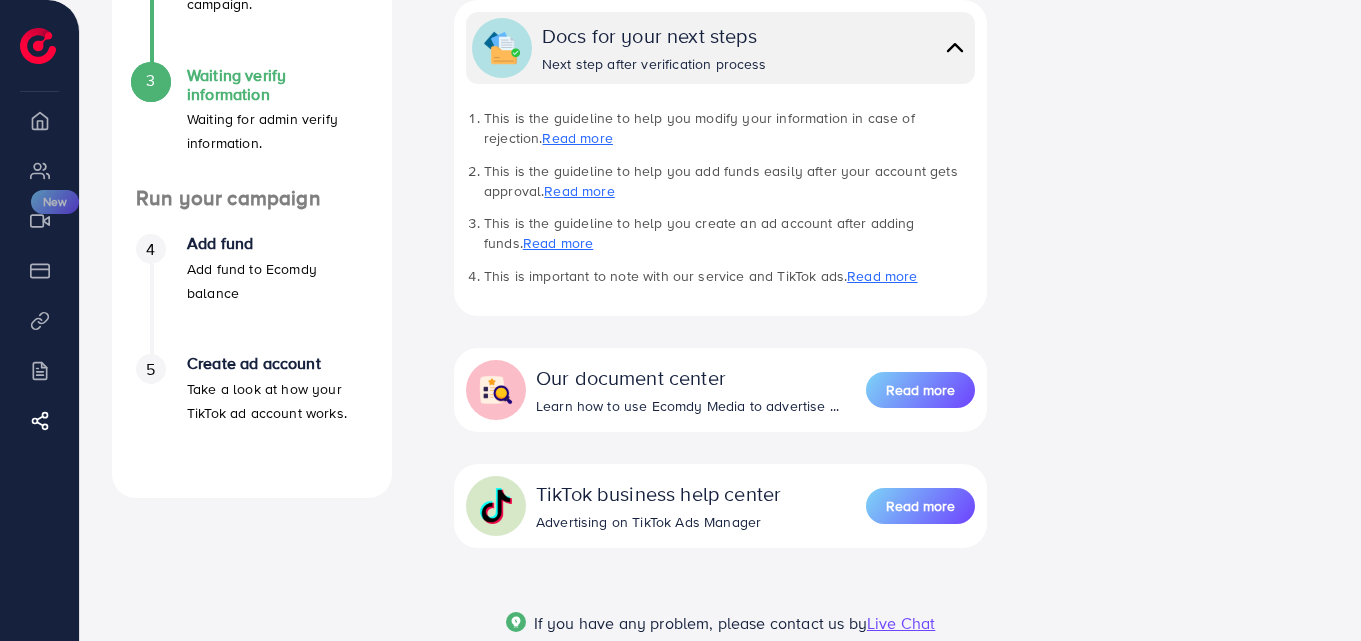 scroll, scrollTop: 563, scrollLeft: 0, axis: vertical 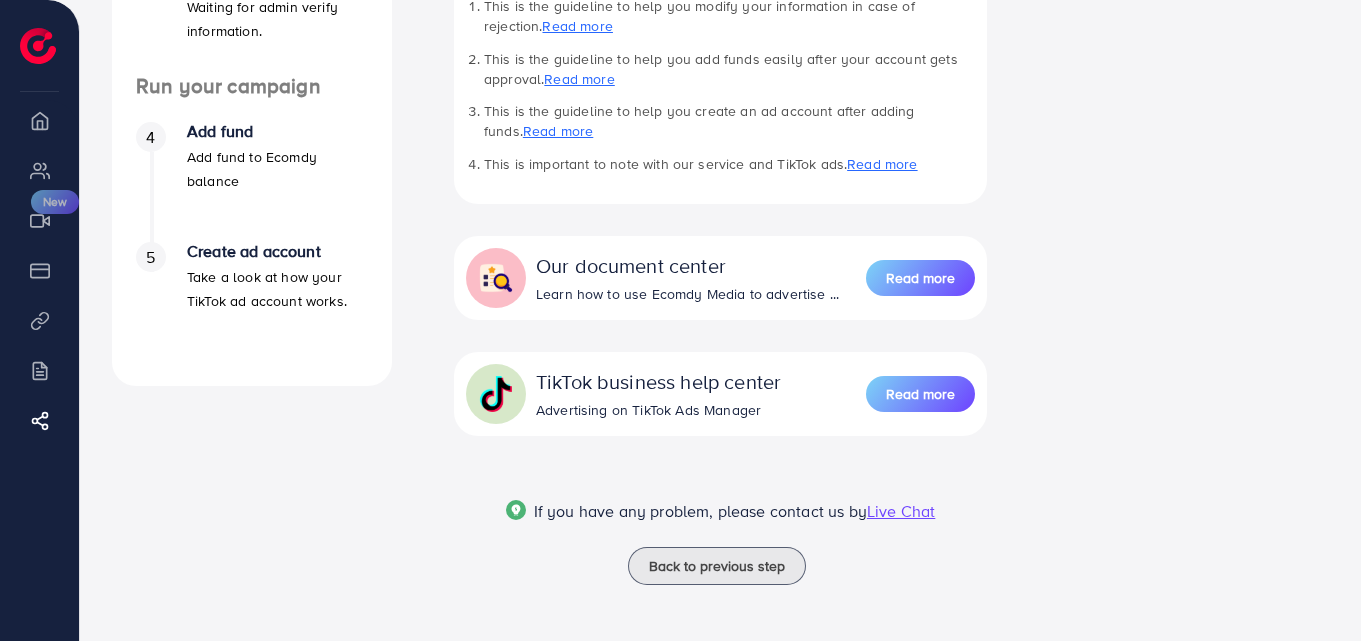 drag, startPoint x: 169, startPoint y: 135, endPoint x: 248, endPoint y: 172, distance: 87.23531 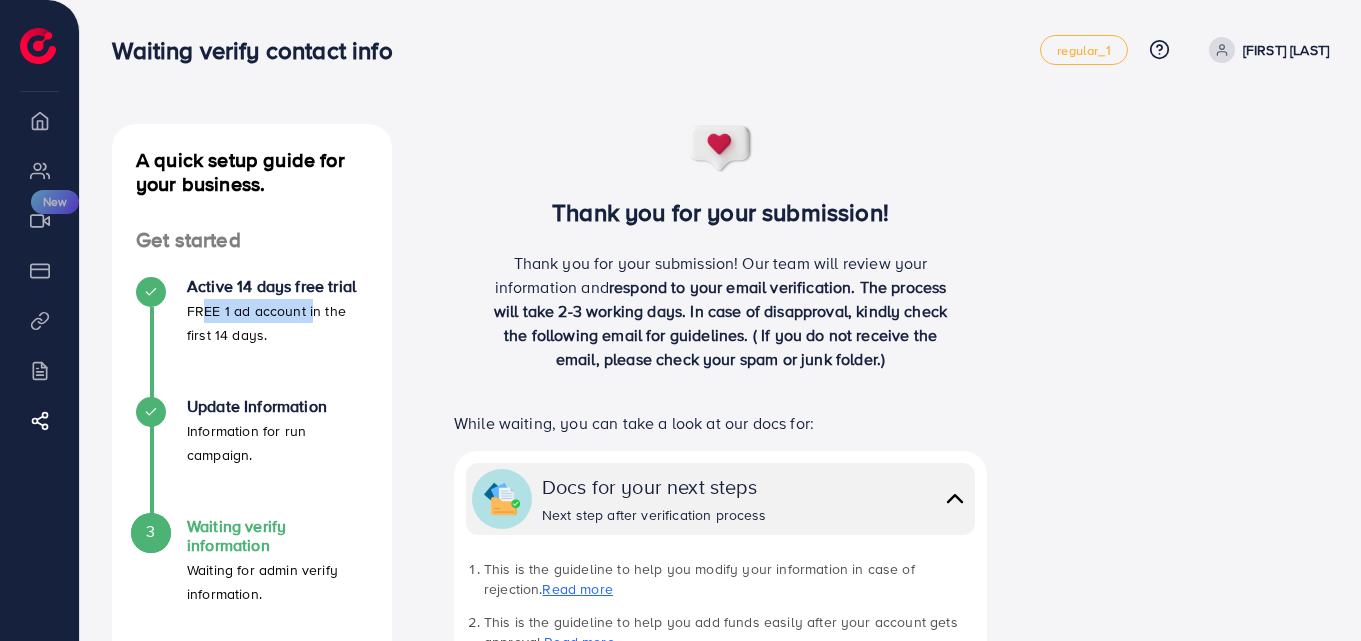 drag, startPoint x: 196, startPoint y: 304, endPoint x: 314, endPoint y: 360, distance: 130.61394 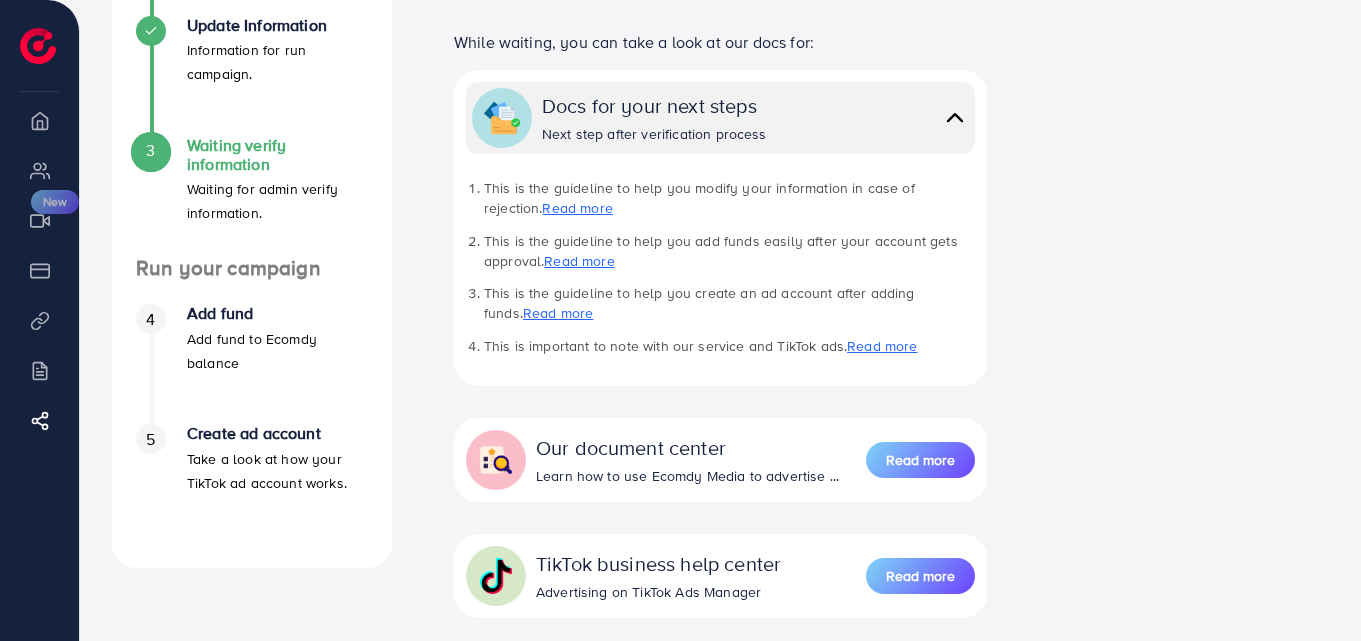 scroll, scrollTop: 563, scrollLeft: 0, axis: vertical 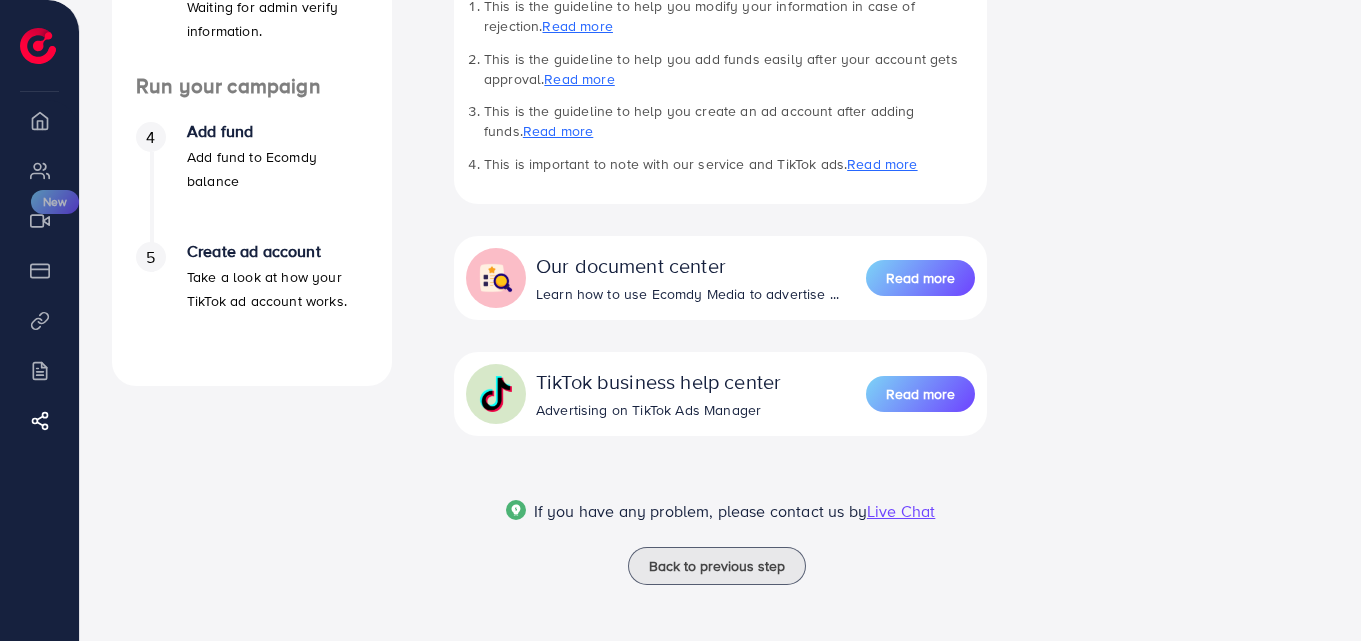 click on "Add fund" at bounding box center (277, 131) 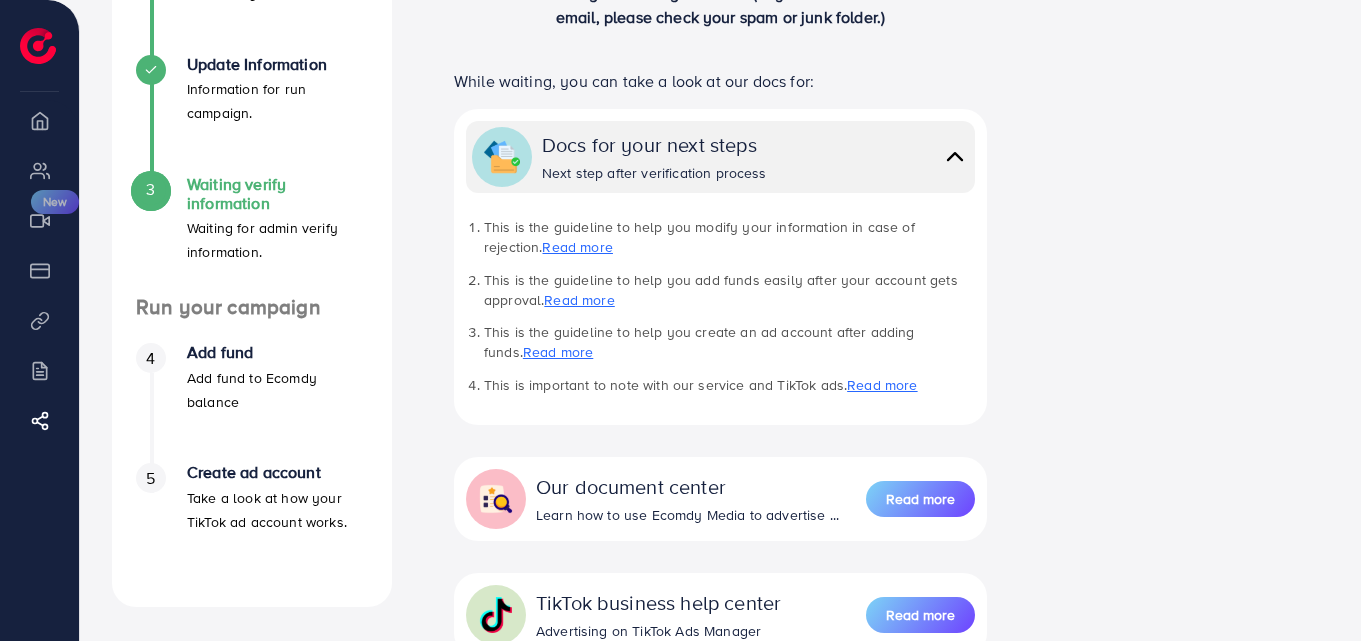 scroll, scrollTop: 0, scrollLeft: 0, axis: both 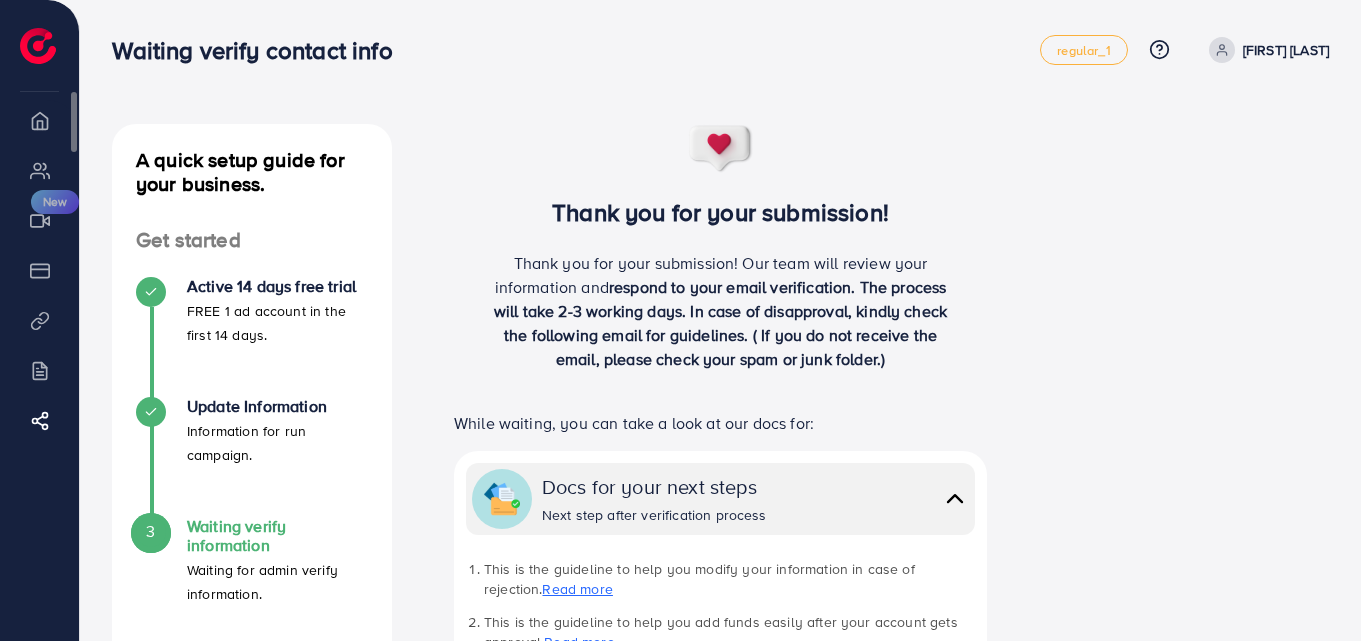 click on "Overview" at bounding box center (39, 120) 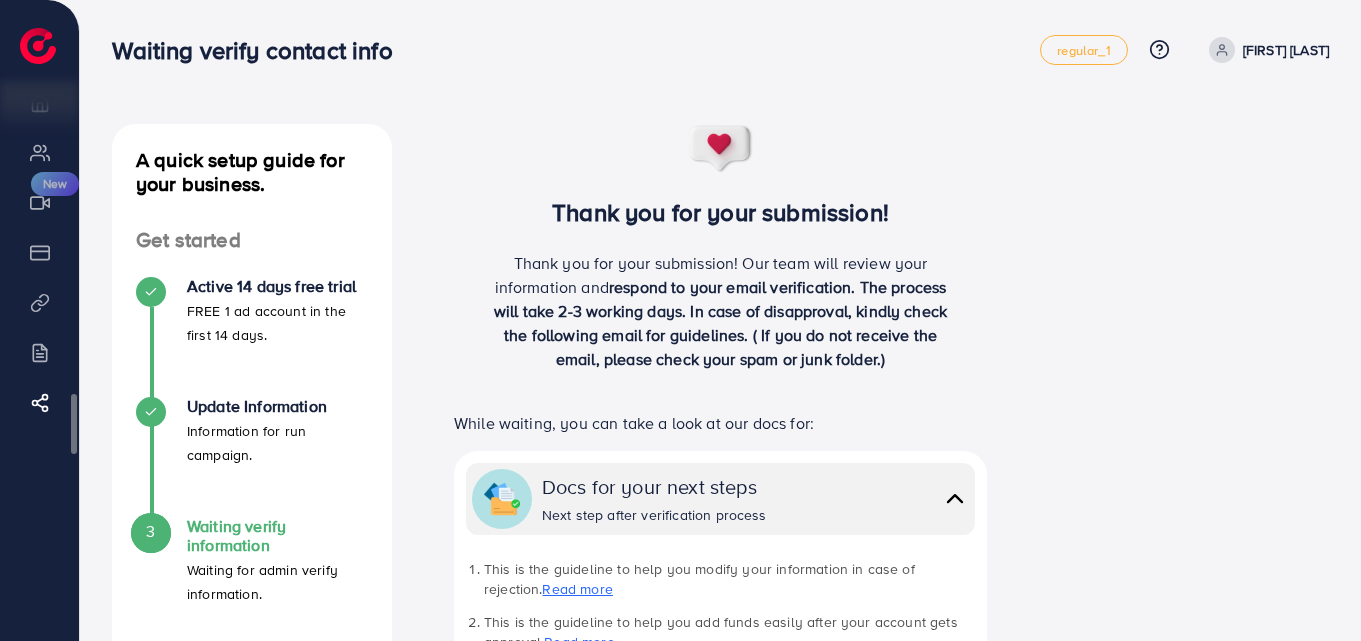scroll, scrollTop: 0, scrollLeft: 0, axis: both 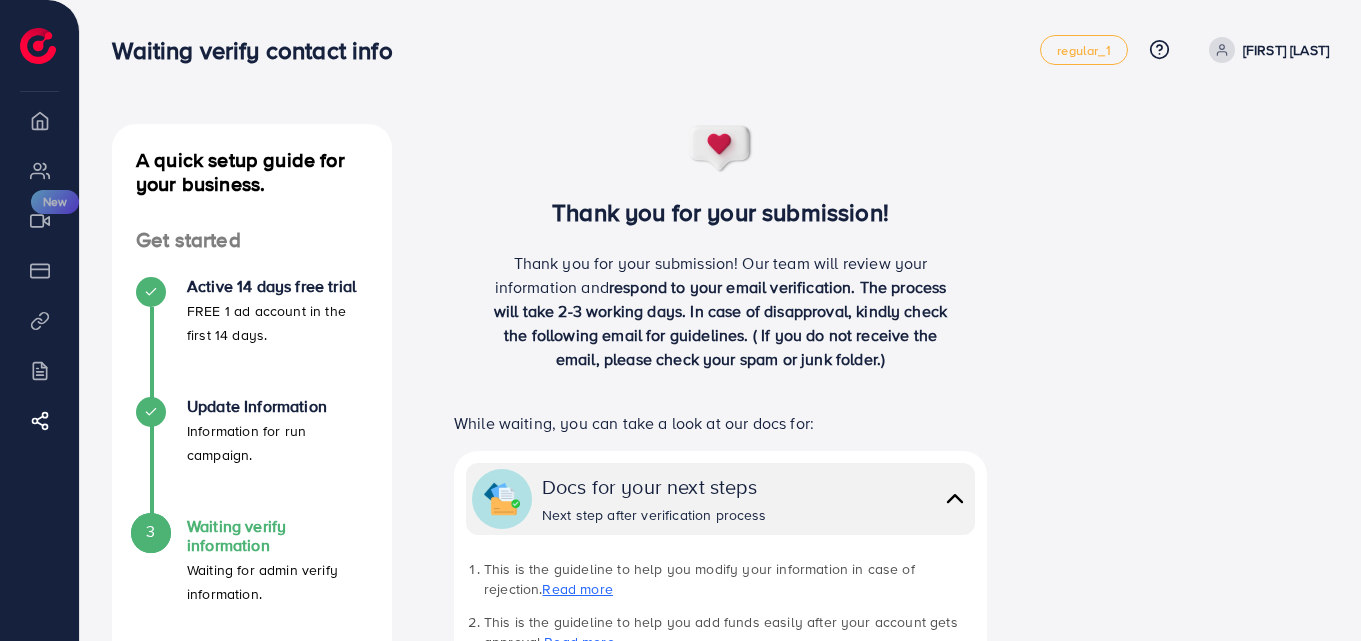 drag, startPoint x: 193, startPoint y: 291, endPoint x: 310, endPoint y: 358, distance: 134.82582 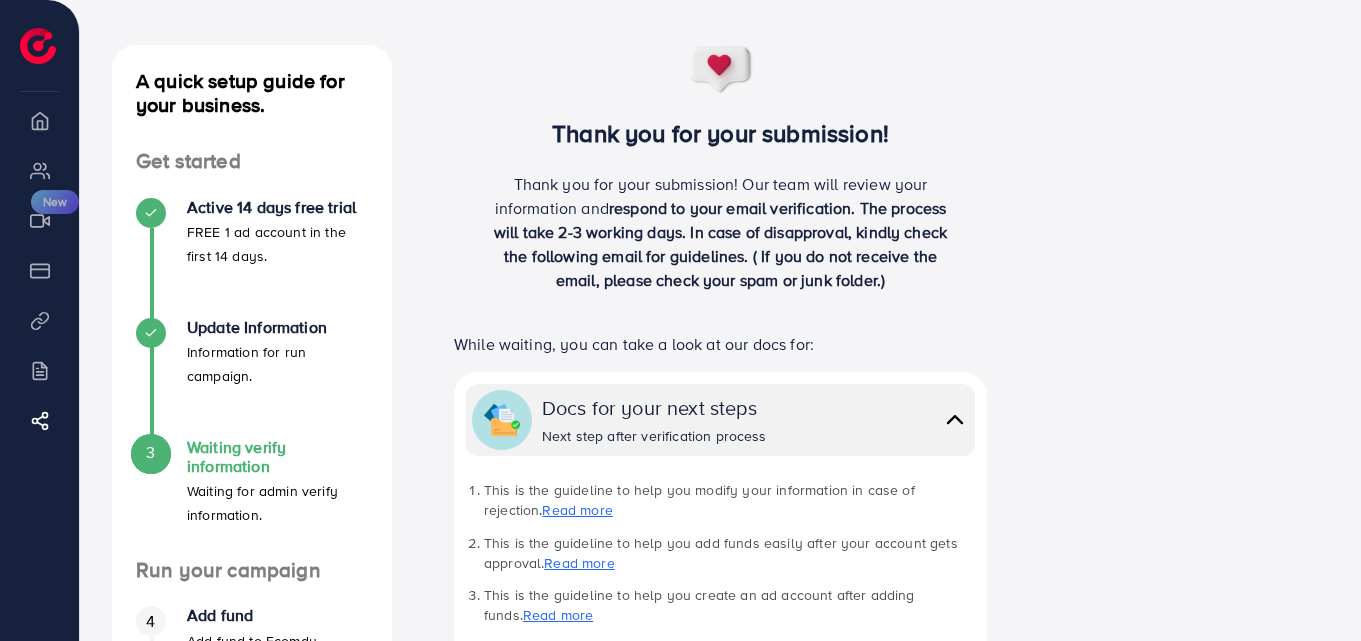 scroll, scrollTop: 0, scrollLeft: 0, axis: both 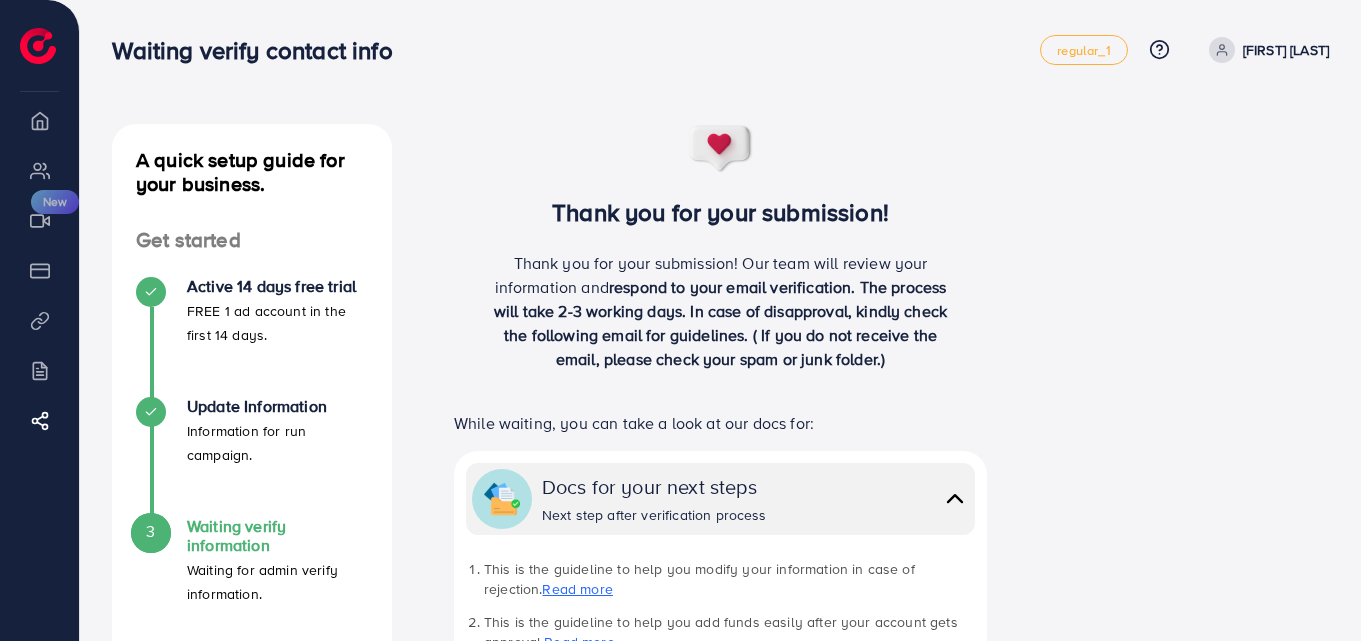 click on "A quick setup guide for your business.   Get started   Active 14 days free trial   FREE 1 ad account in the first 14 days.   Update Information   Information for run campaign.   3   Waiting verify information   Waiting for admin verify information.   Run your campaign   4   Add fund   Add fund to Ecomdy balance   5   Create ad account   Take a look at how your TikTok ad account works.  A quick setup guide for your business.  Waiting verify information   Waiting for admin verify information.   Thank you for your submission!   Thank you for your submission! Our team will review your information and  respond to your email verification. The process will take 2-3 working days. In case of disapproval, kindly check the following email for guidelines. ( If you do not receive the email, please check your spam or junk folder.)   While waiting, you can take a look at our docs for:   Docs for your next steps   Next step after verification process   Read more   Read more   Read more   Read more   Our document center" at bounding box center (720, 602) 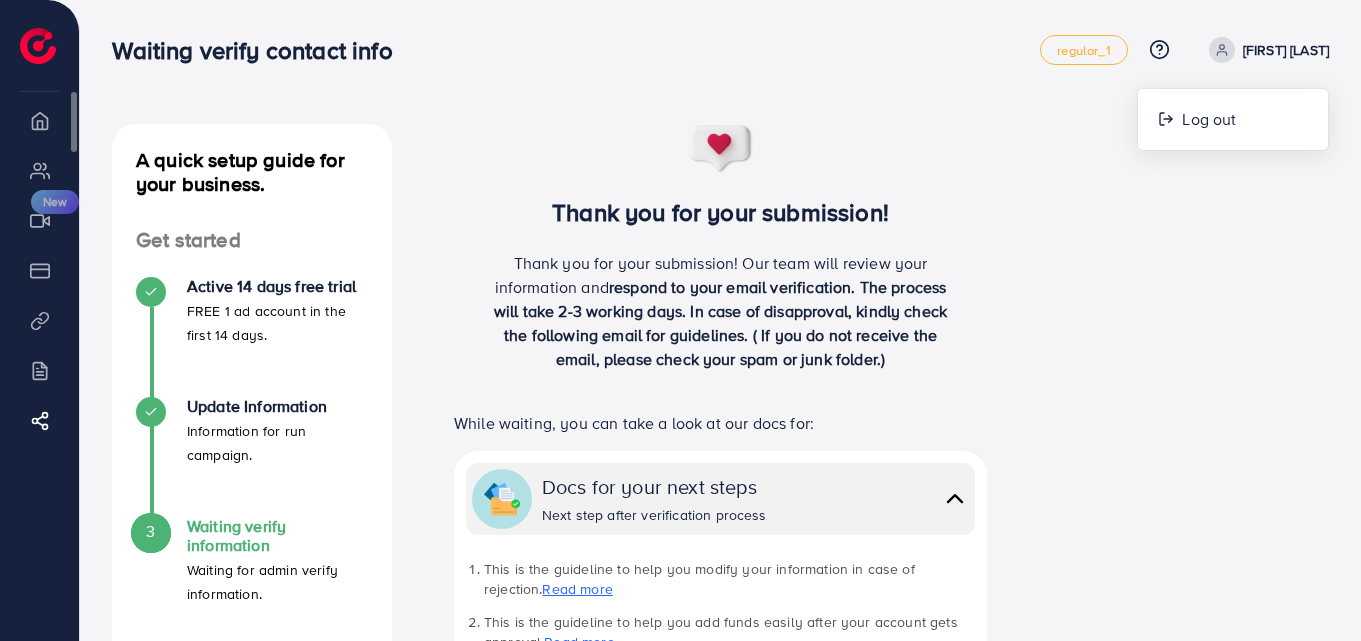 click on "Overview" at bounding box center [39, 120] 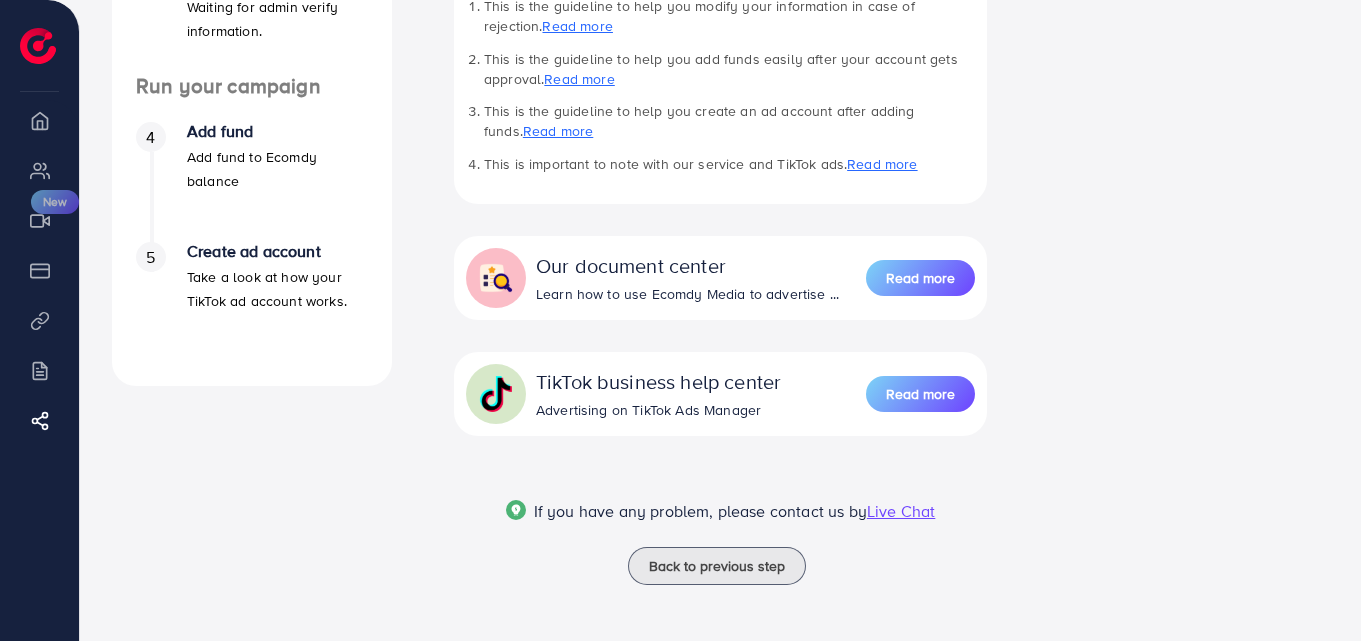 scroll, scrollTop: 0, scrollLeft: 0, axis: both 